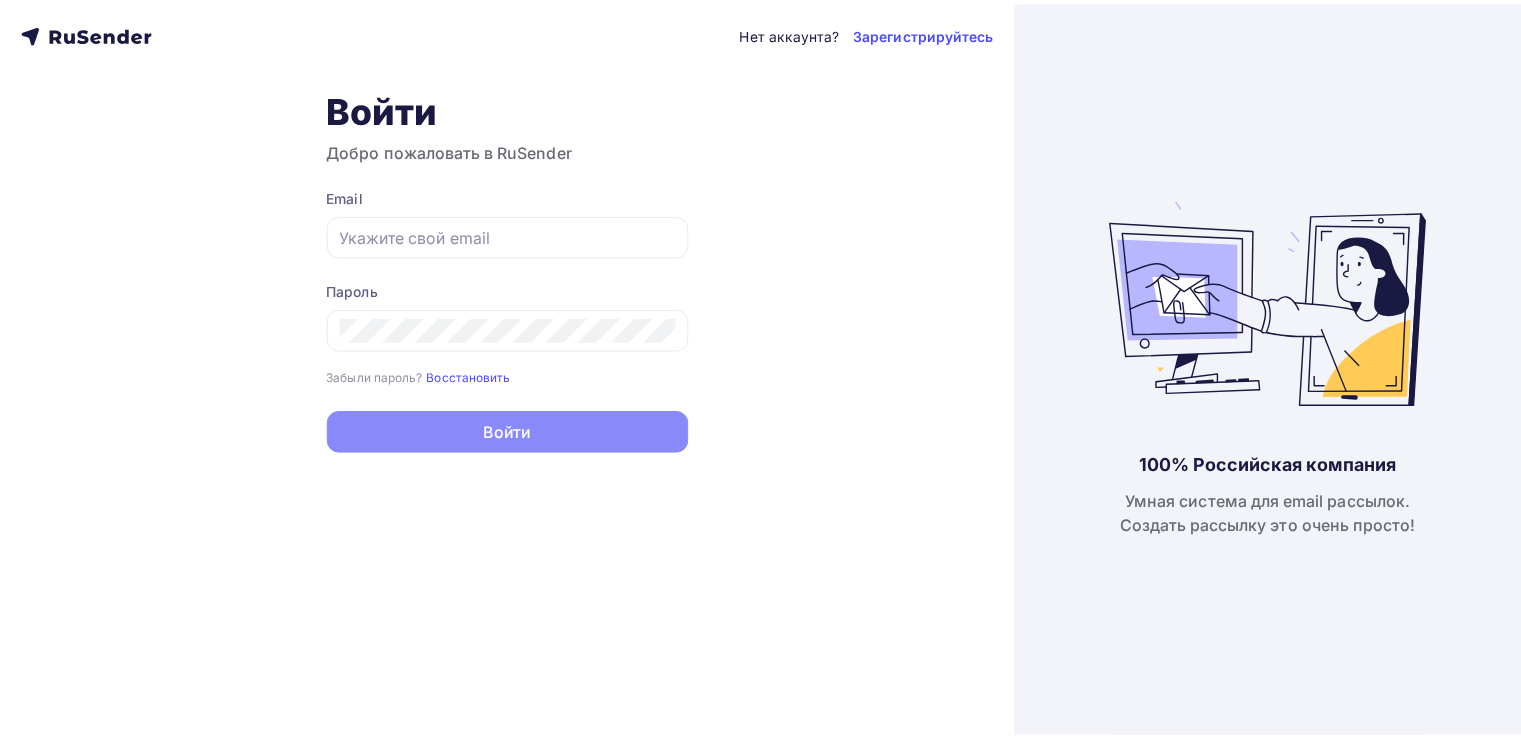 scroll, scrollTop: 0, scrollLeft: 0, axis: both 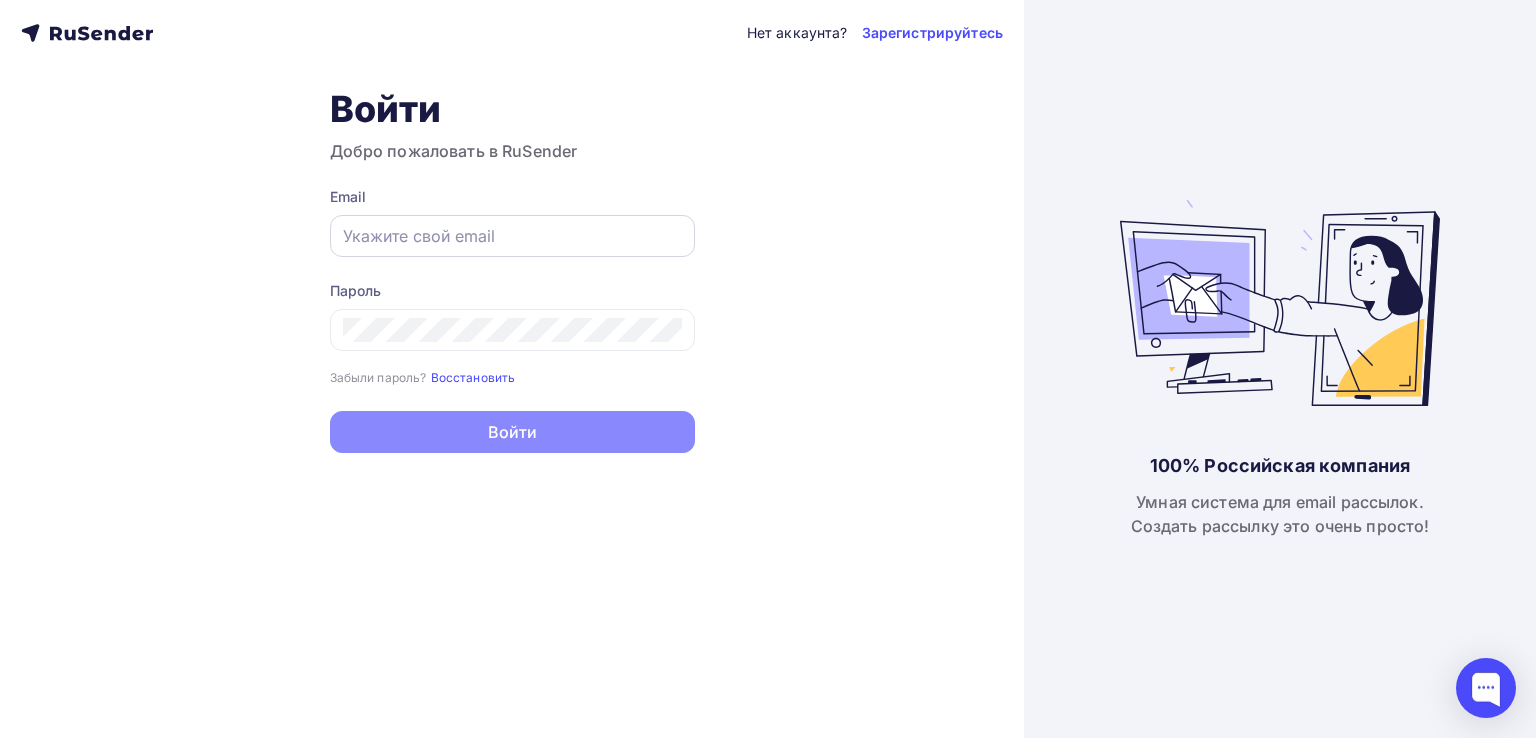 click at bounding box center [512, 236] 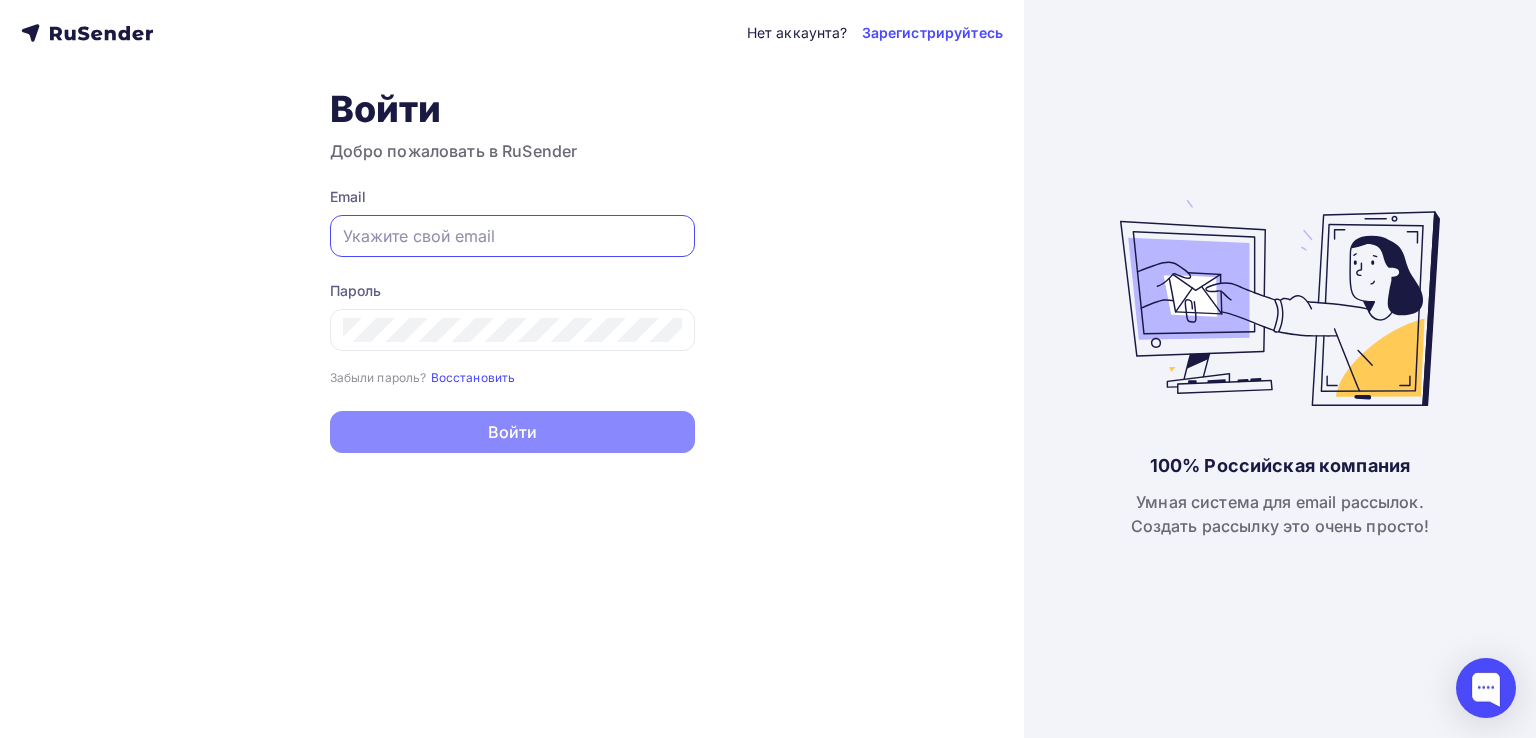 paste on "[EMAIL]" 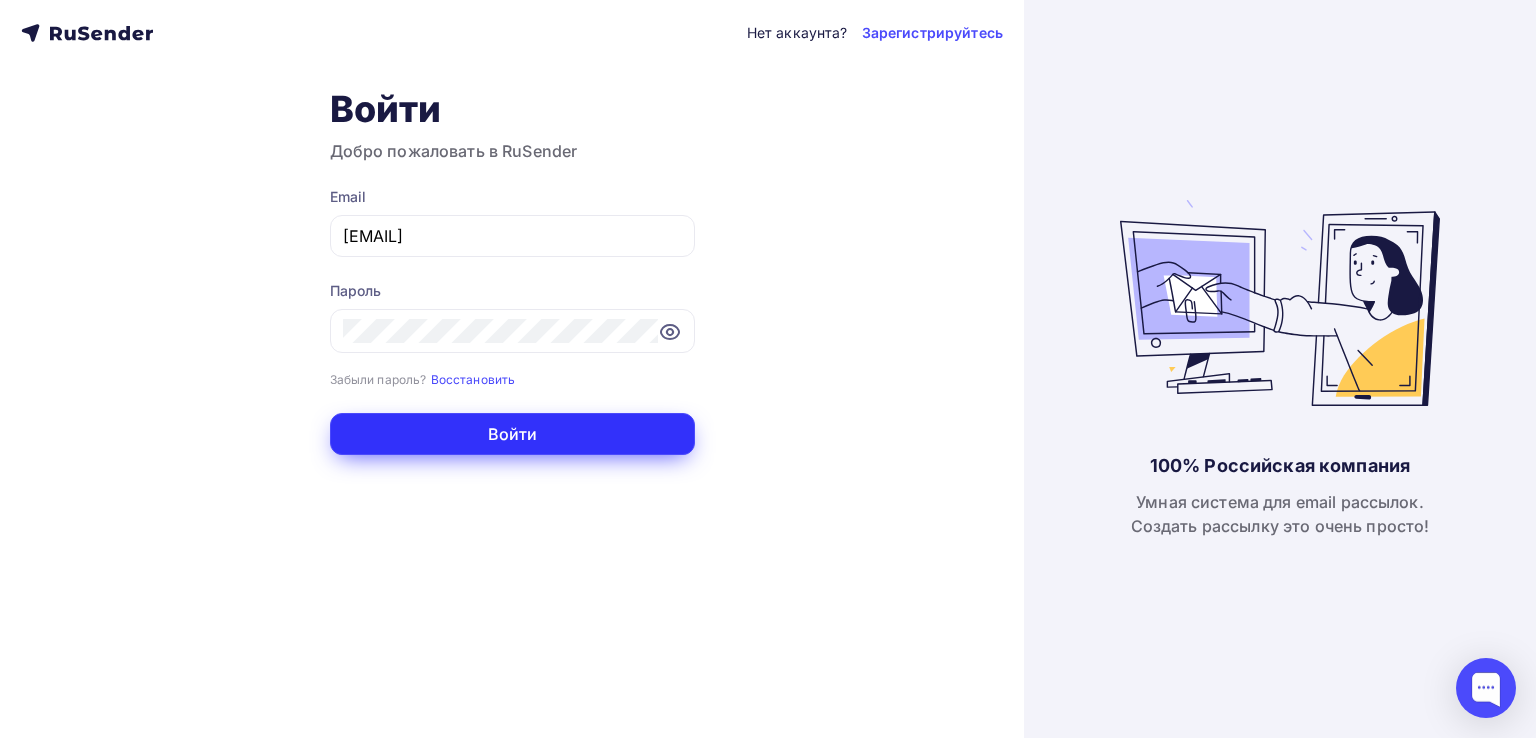 click on "Войти" at bounding box center [512, 434] 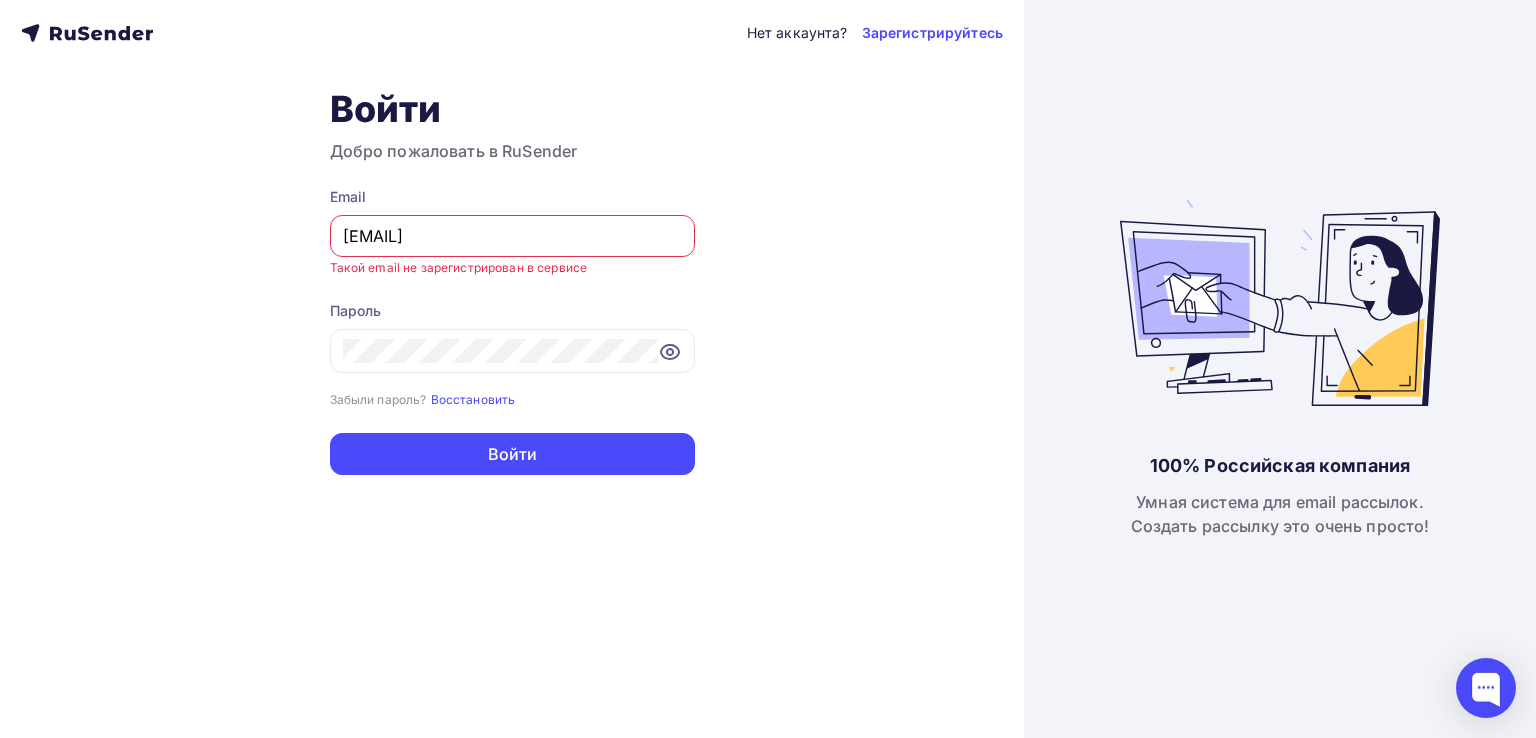 click on "[EMAIL]" at bounding box center [512, 236] 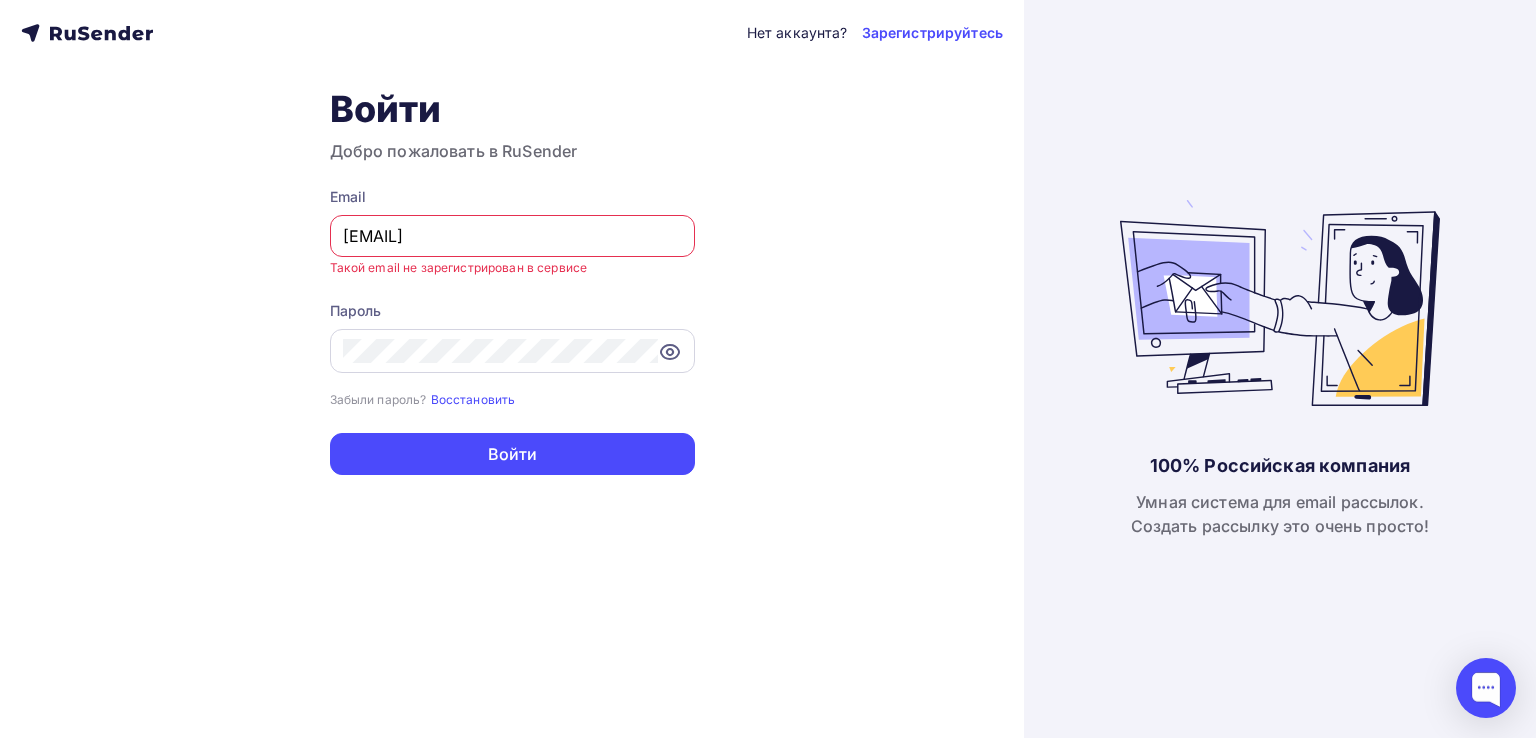 click 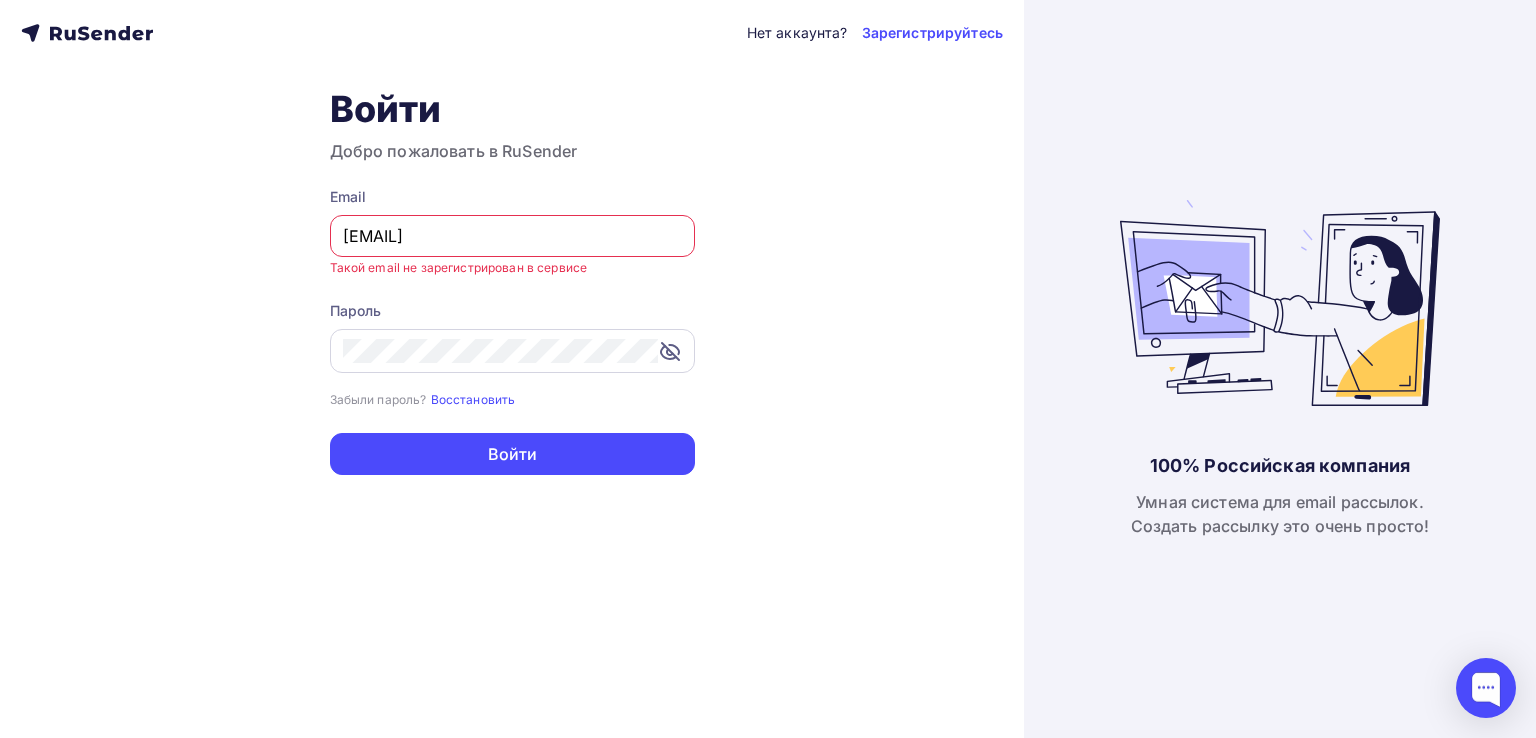 click on "[EMAIL]" at bounding box center (512, 236) 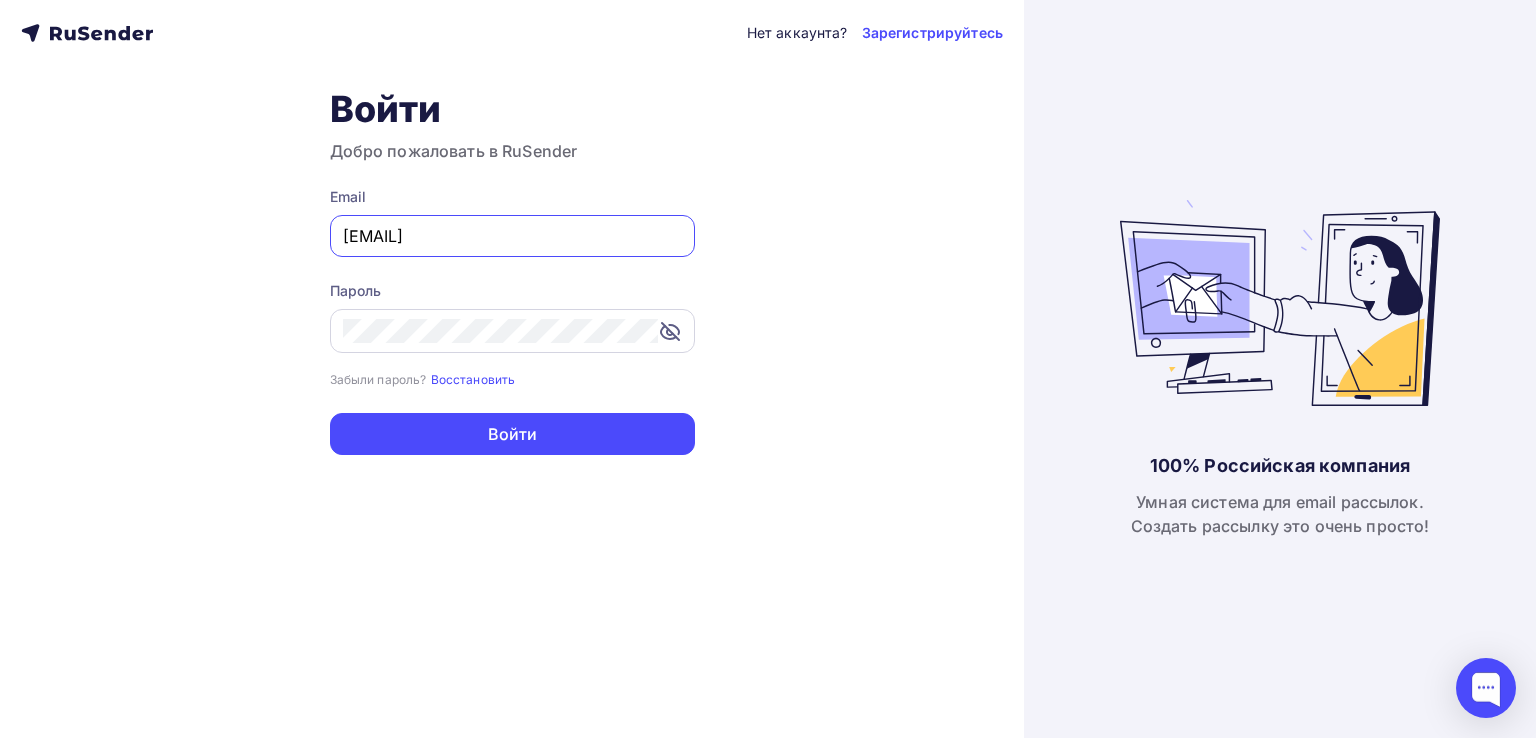 type on "[EMAIL]" 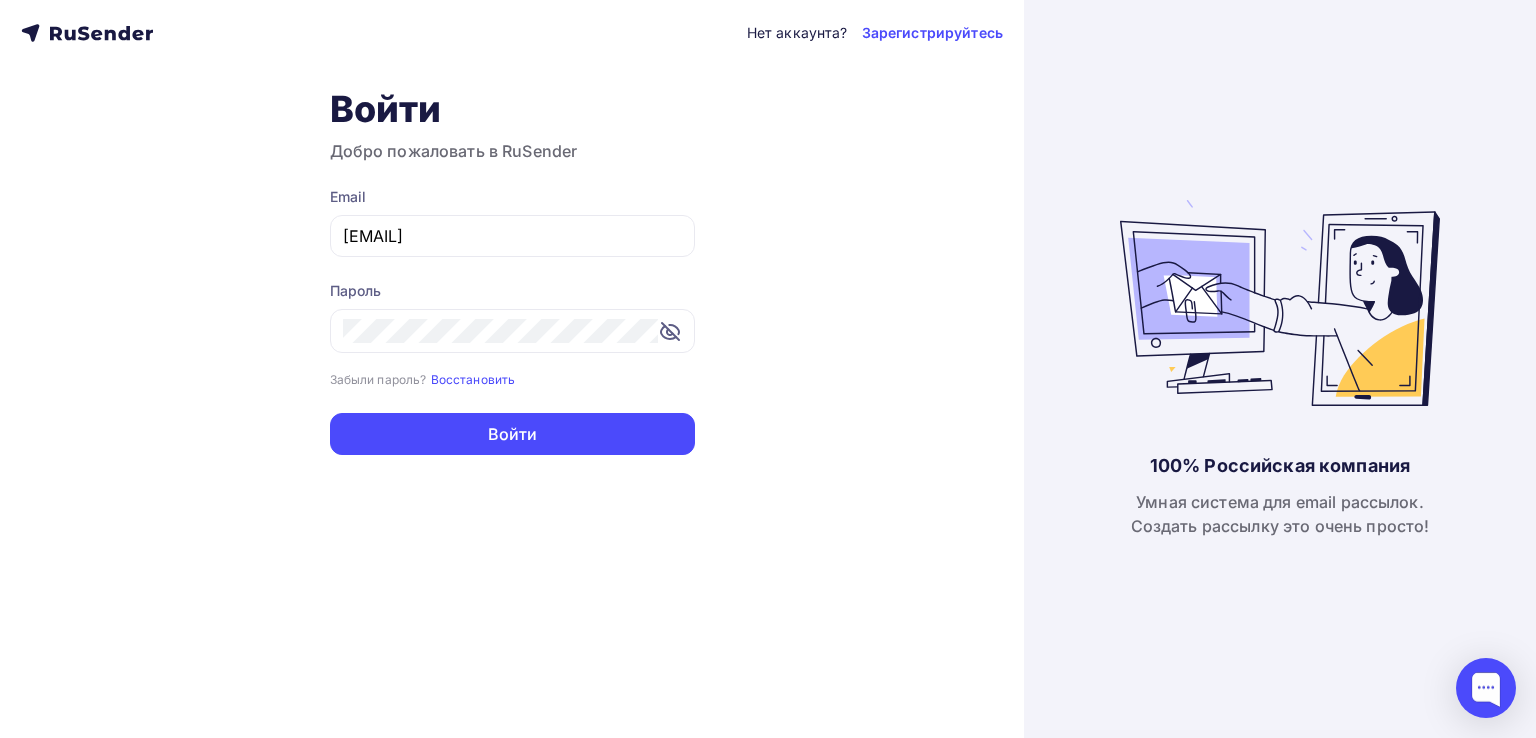 drag, startPoint x: 528, startPoint y: 315, endPoint x: 328, endPoint y: 320, distance: 200.06248 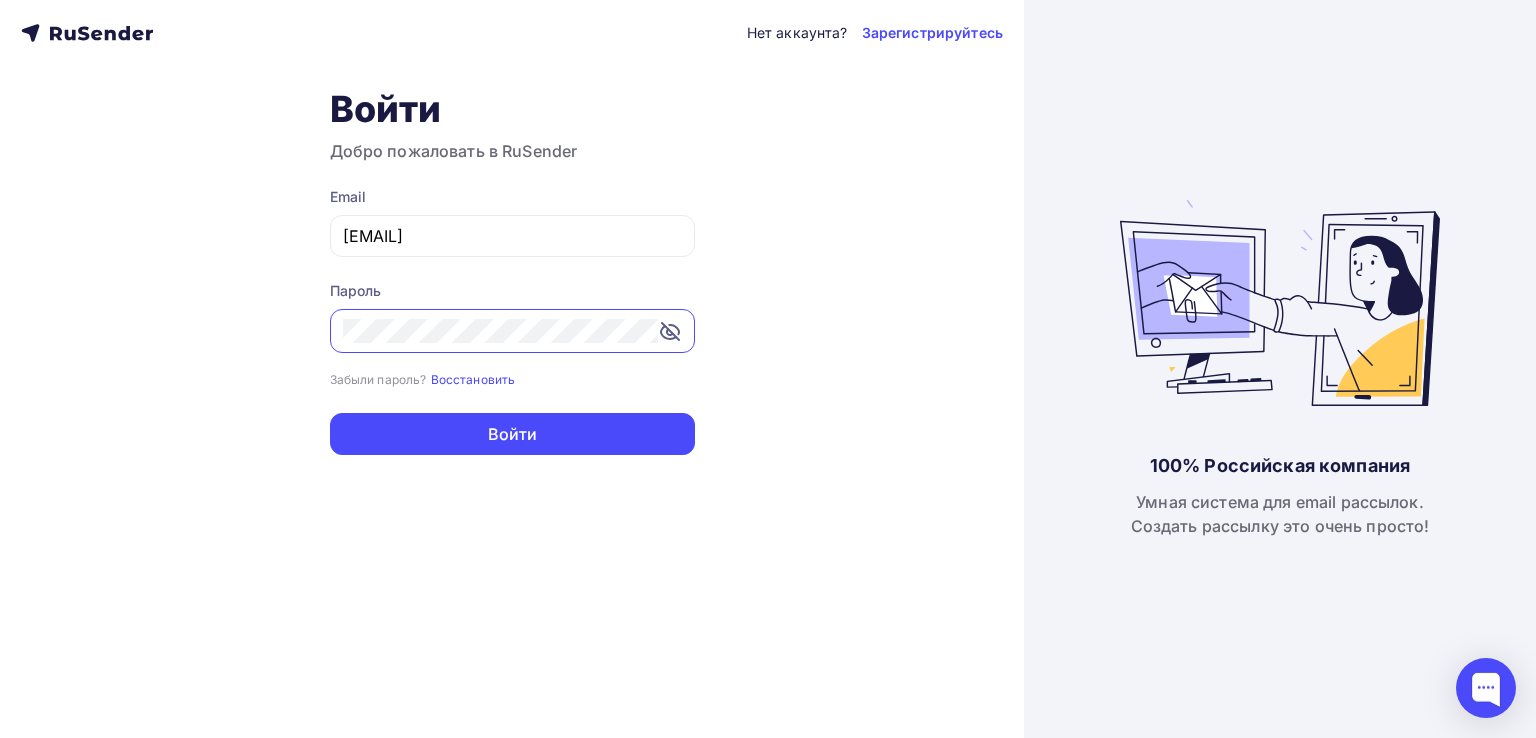 click on "Нет аккаунта? Зарегистрируйтесь Войти
Добро пожаловать в RuSender
Email
[EMAIL]
Пароль
Забыли пароль? Восстановить
Забыли пароль?
Восстановить
Войти
Нет аккаунта?
Зарегистрируйтесь" at bounding box center [512, 369] 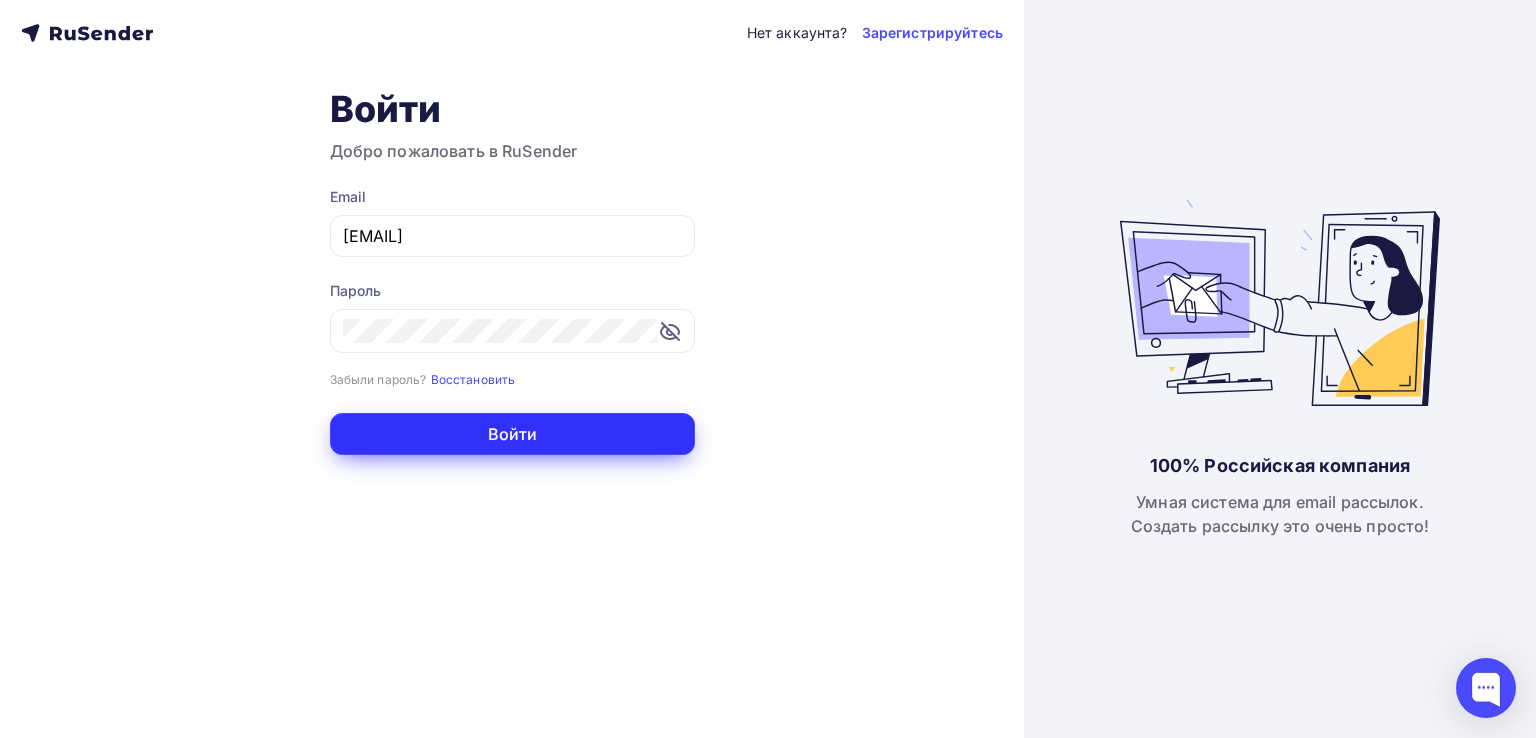 click on "Войти" at bounding box center (512, 434) 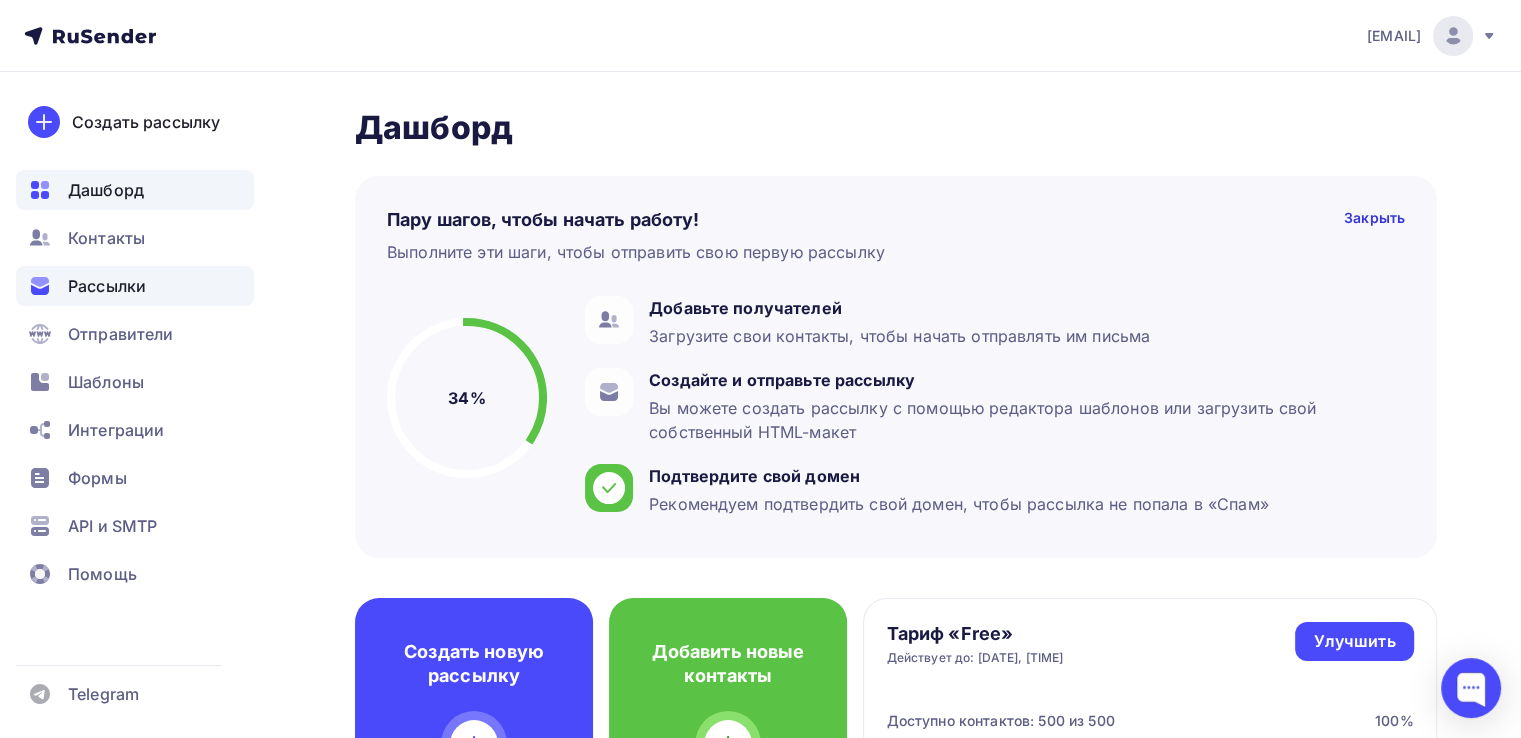 click on "Рассылки" at bounding box center (135, 286) 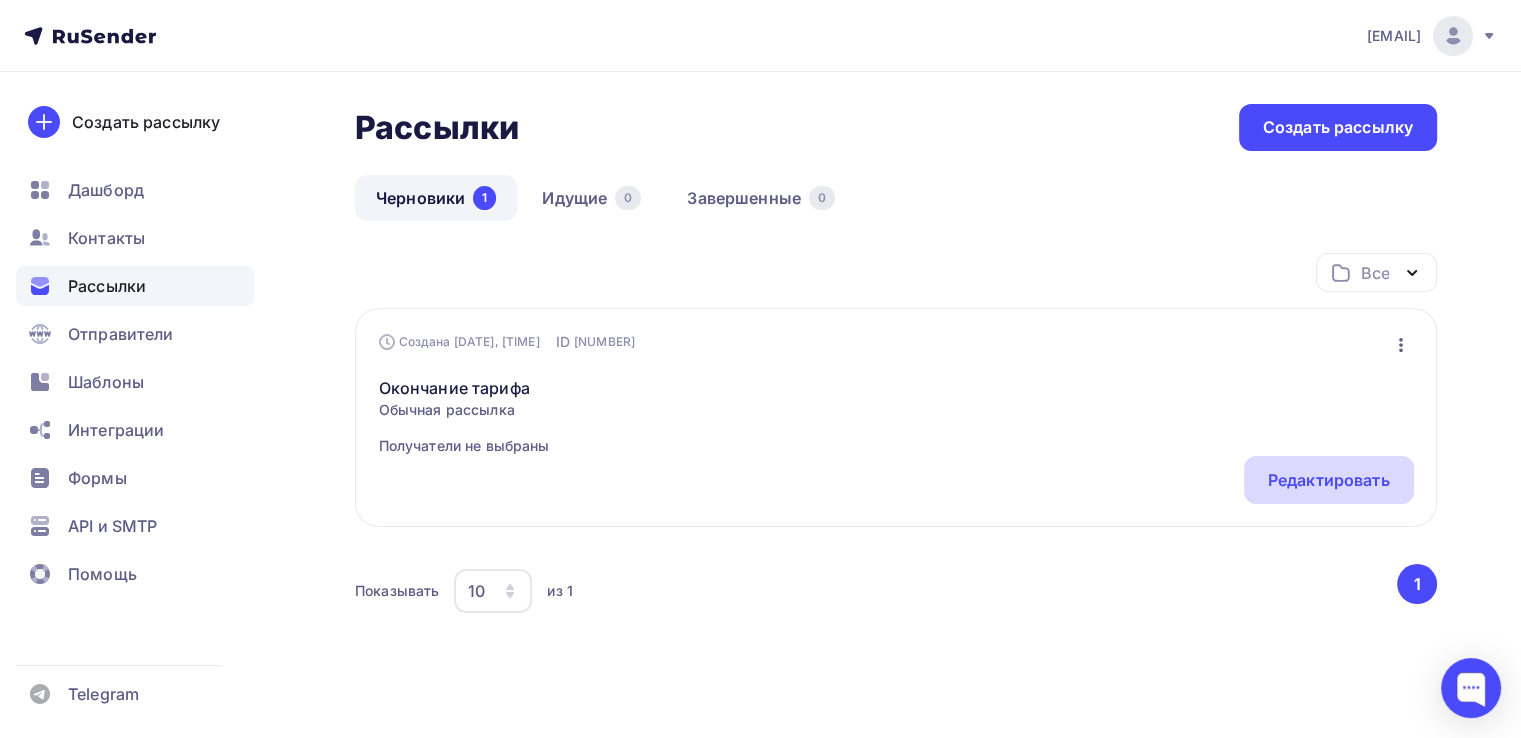 click on "Редактировать" at bounding box center [1329, 480] 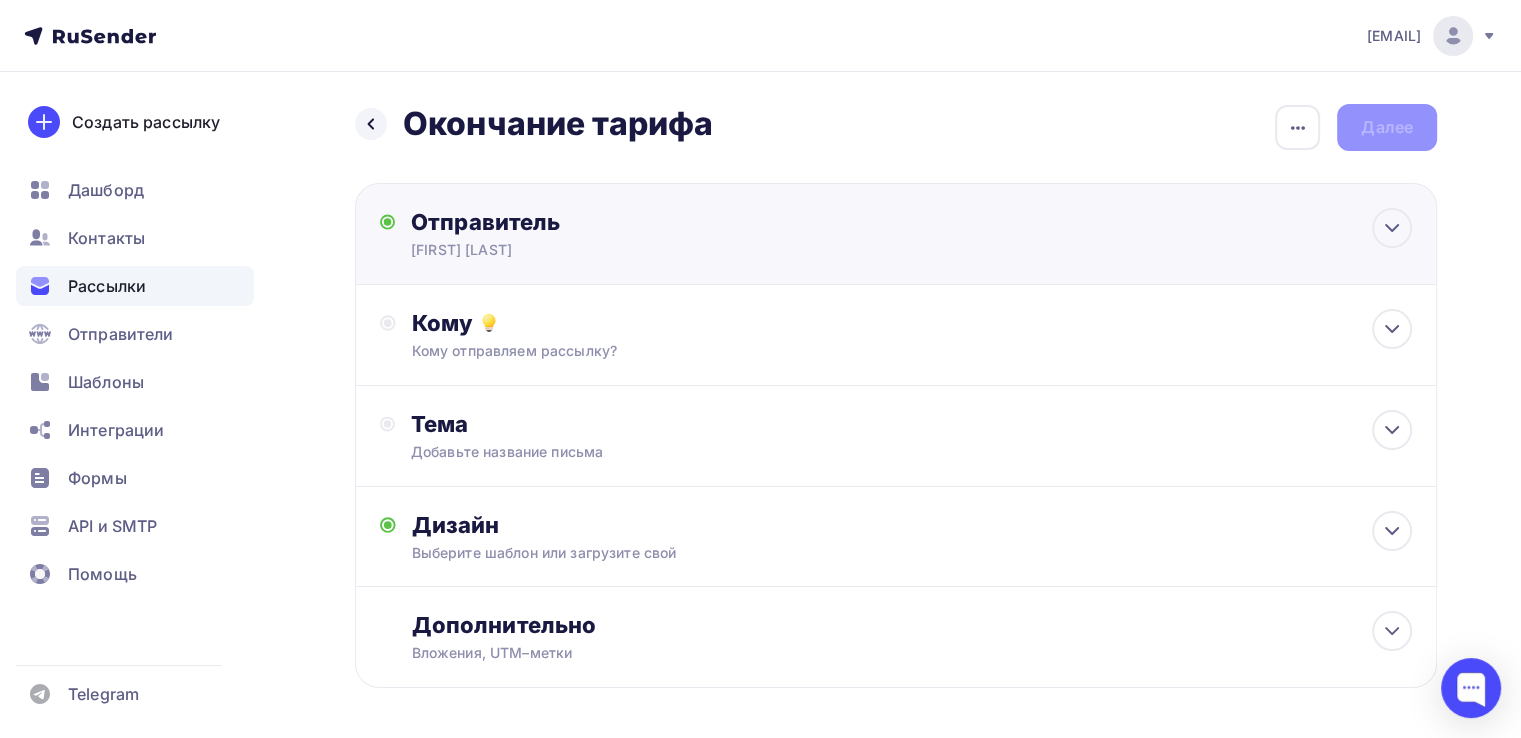 click on "Отправитель" at bounding box center [627, 222] 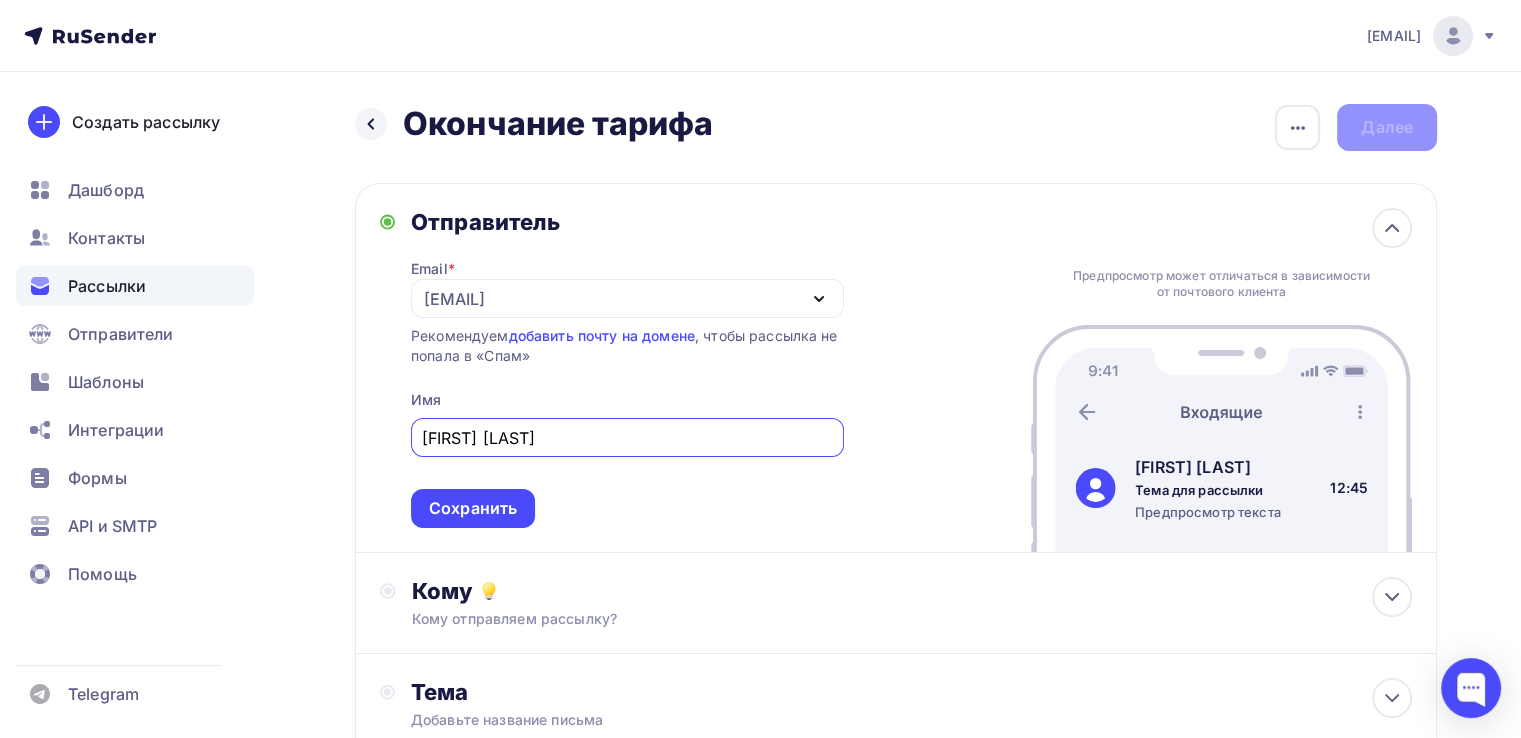 scroll, scrollTop: 0, scrollLeft: 0, axis: both 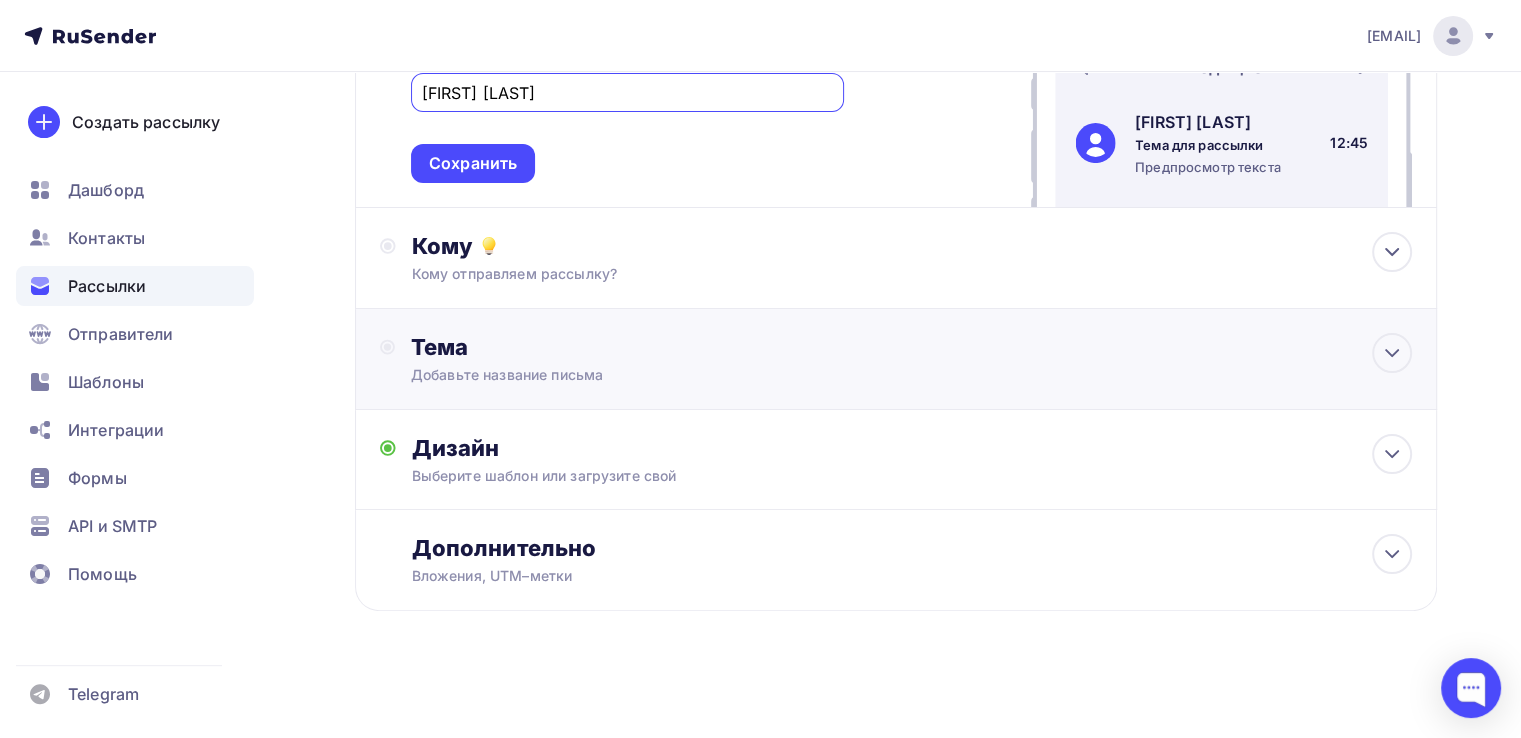 click on "Тема" at bounding box center (608, 347) 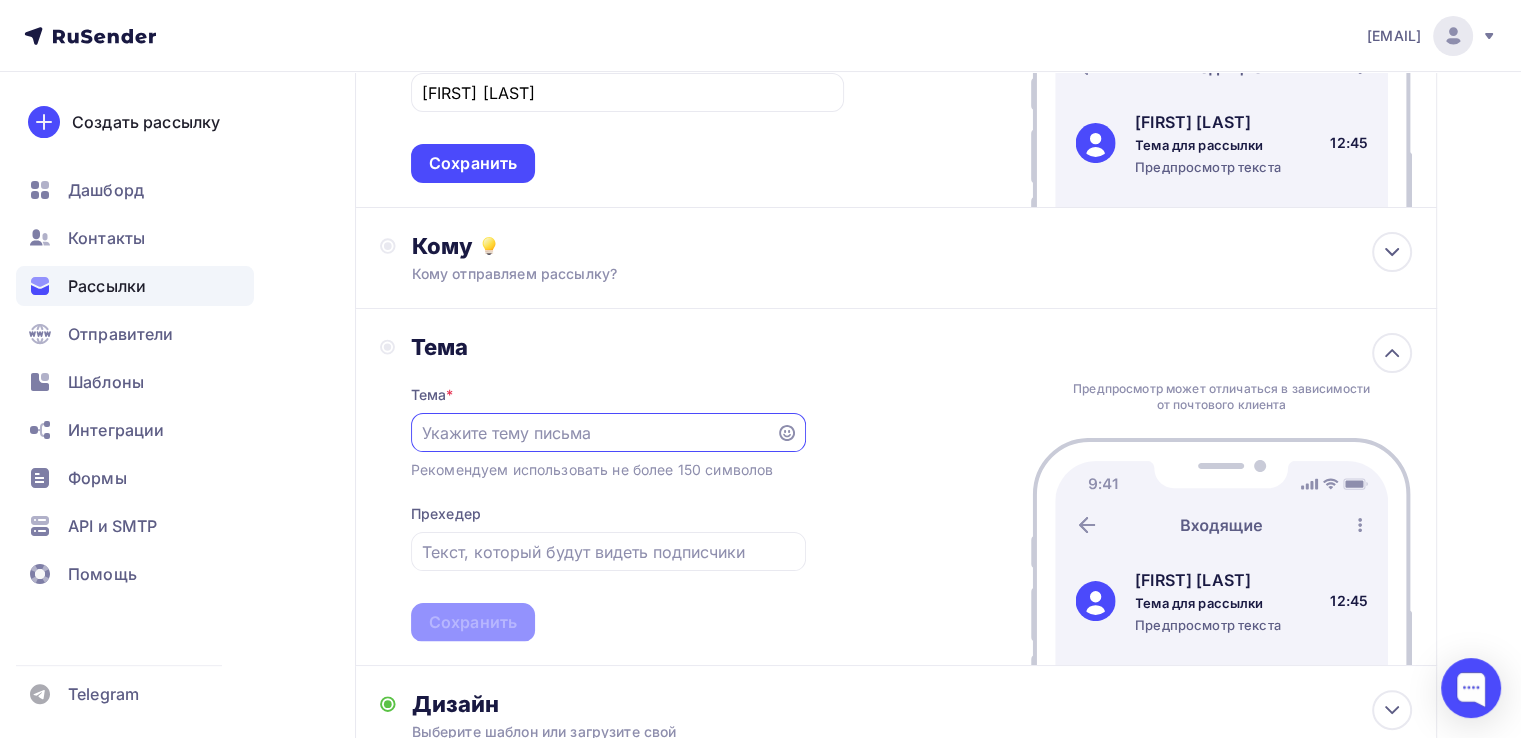 scroll, scrollTop: 345, scrollLeft: 0, axis: vertical 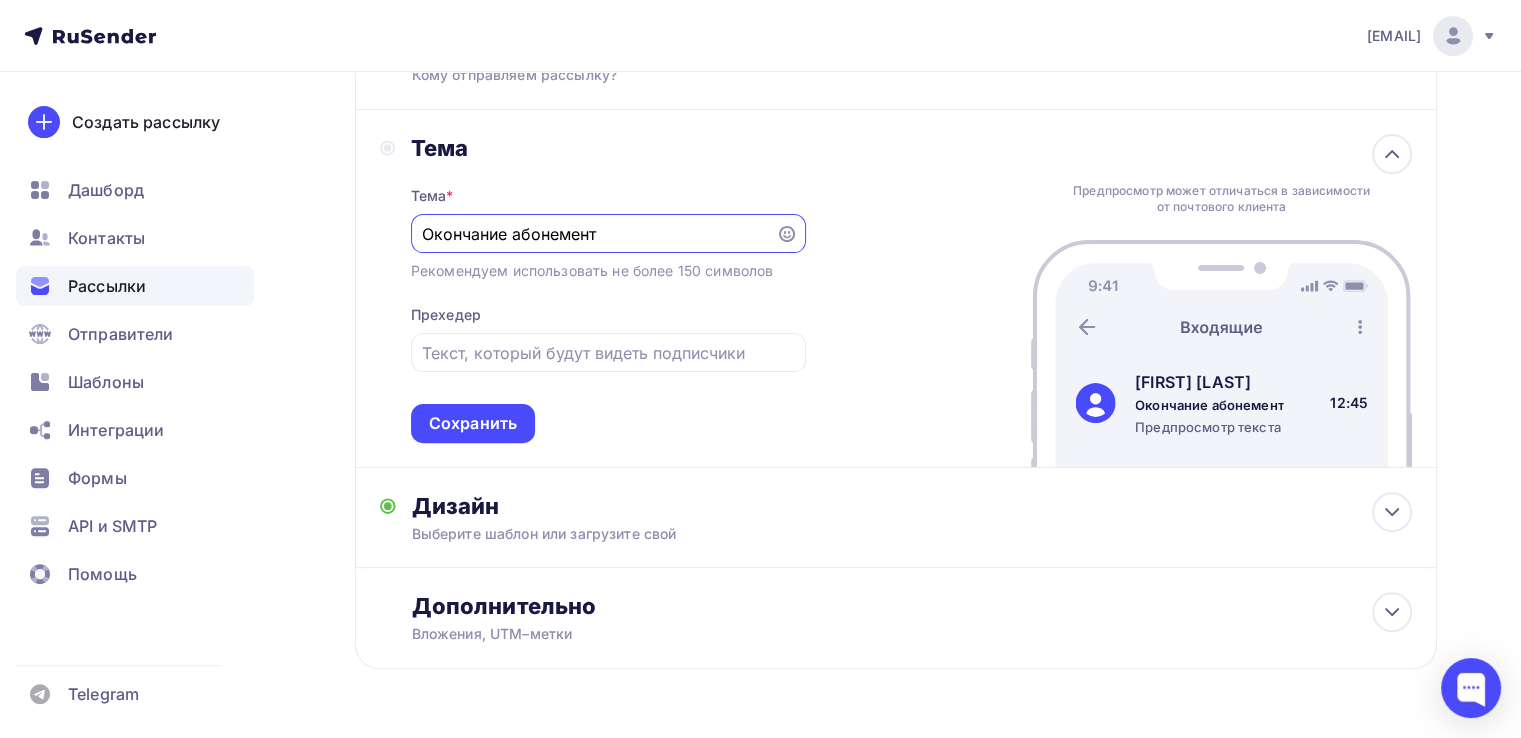 type on "Окончание абонемент" 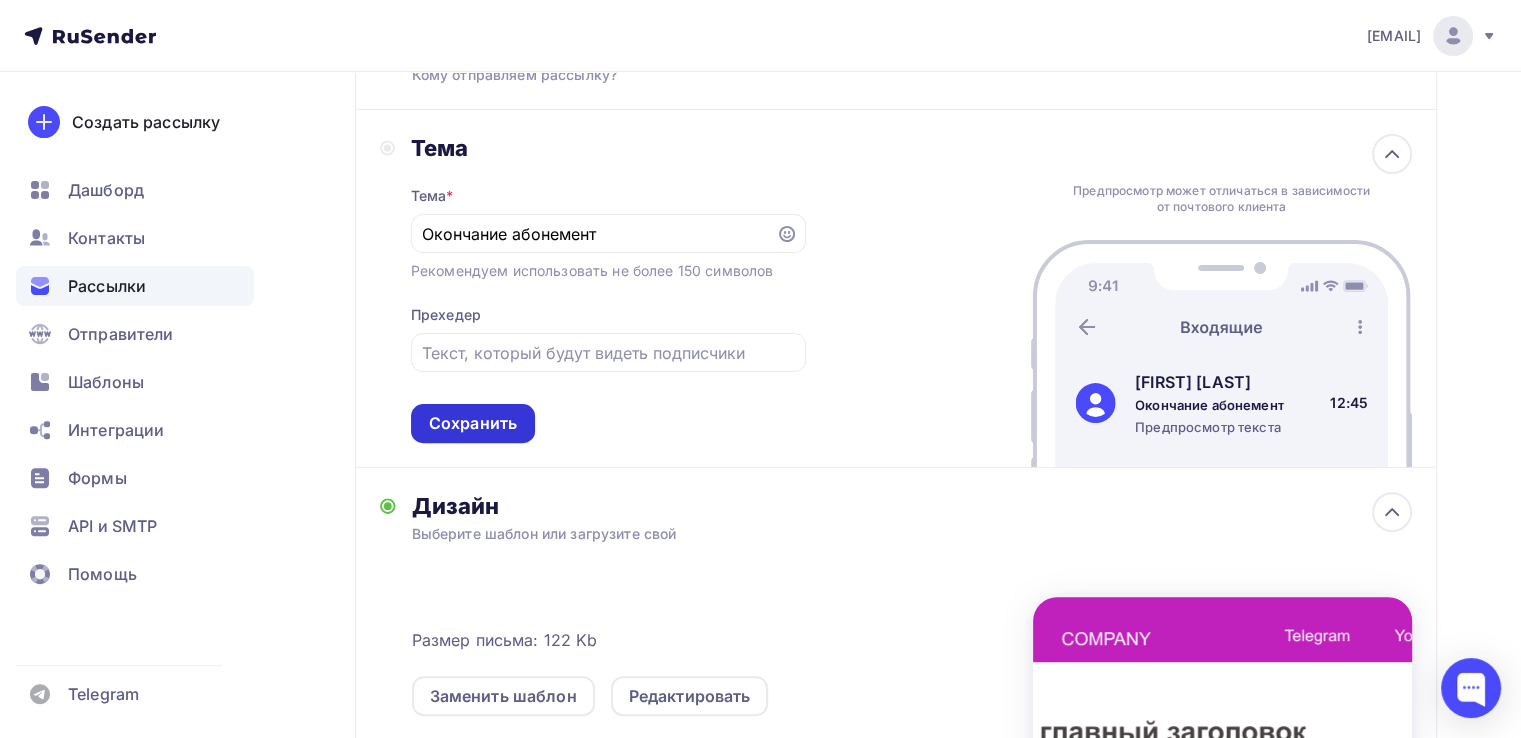 click on "Сохранить" at bounding box center (473, 423) 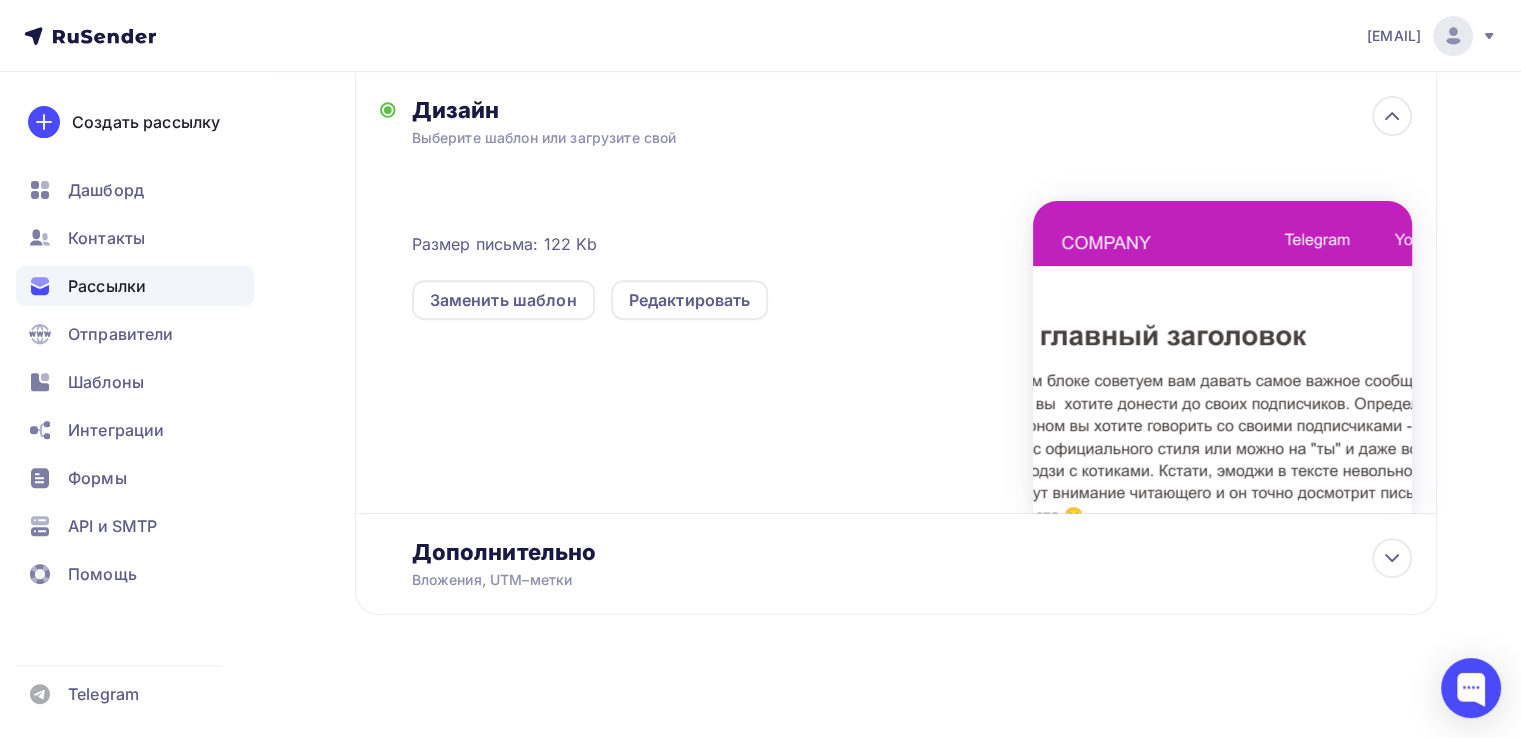 scroll, scrollTop: 688, scrollLeft: 0, axis: vertical 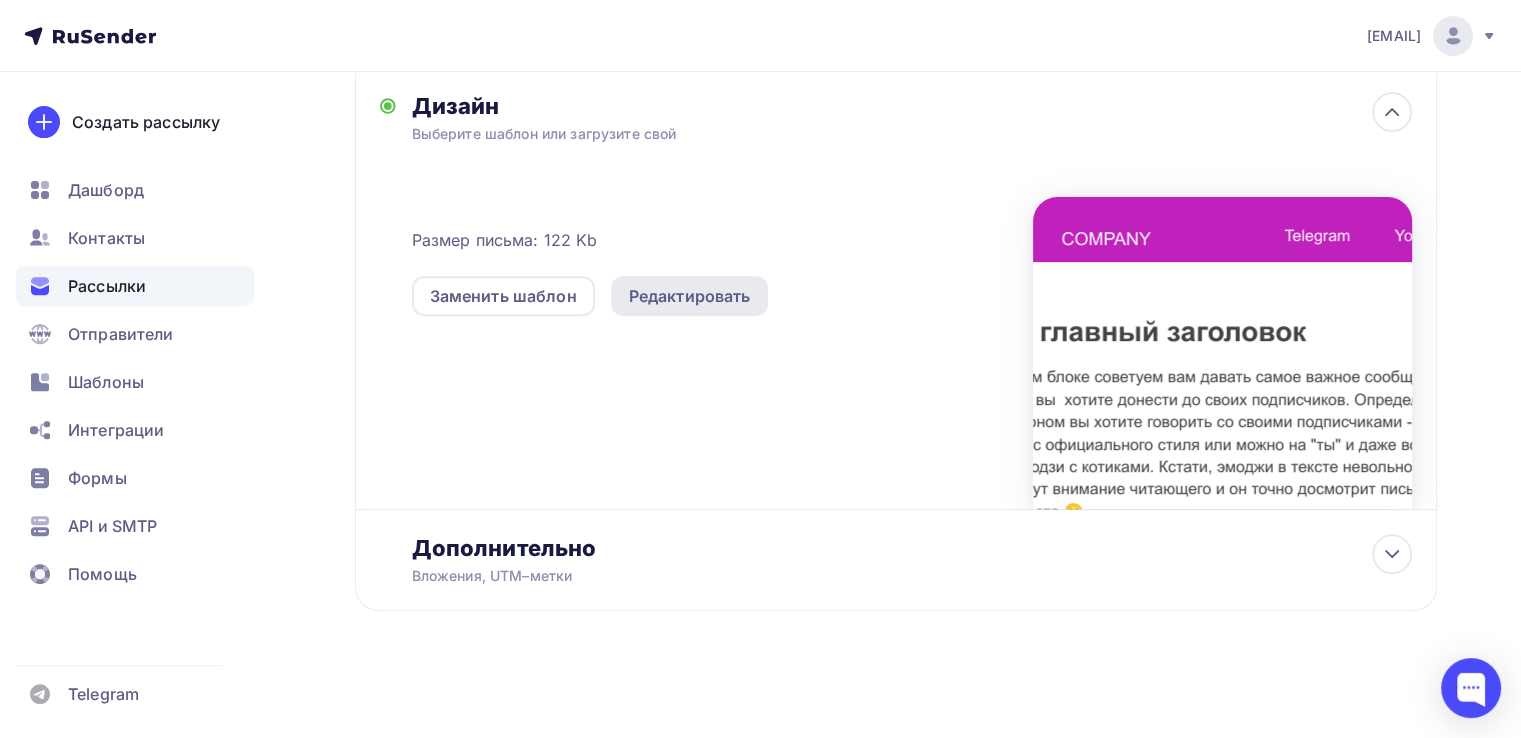 click on "Редактировать" at bounding box center [690, 296] 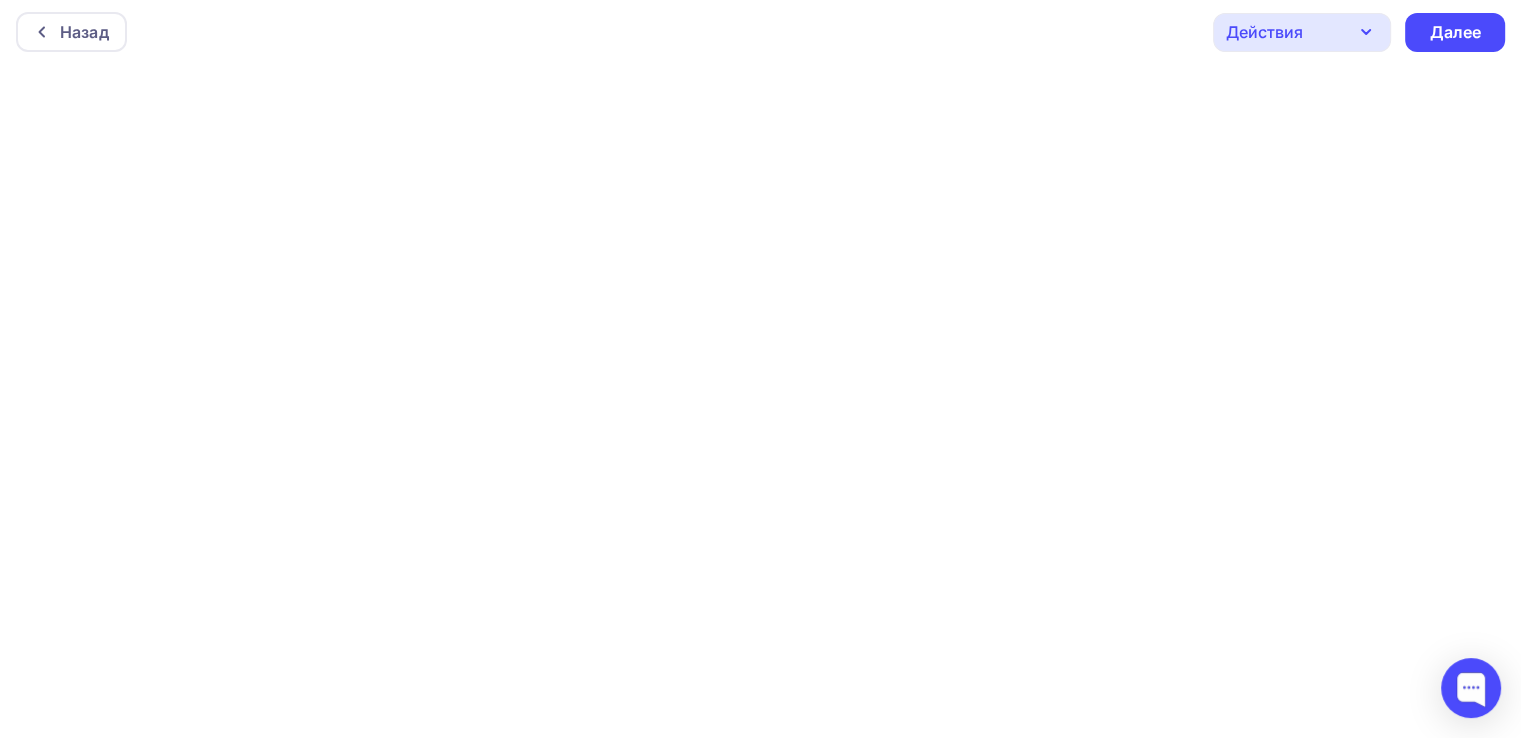 scroll, scrollTop: 4, scrollLeft: 0, axis: vertical 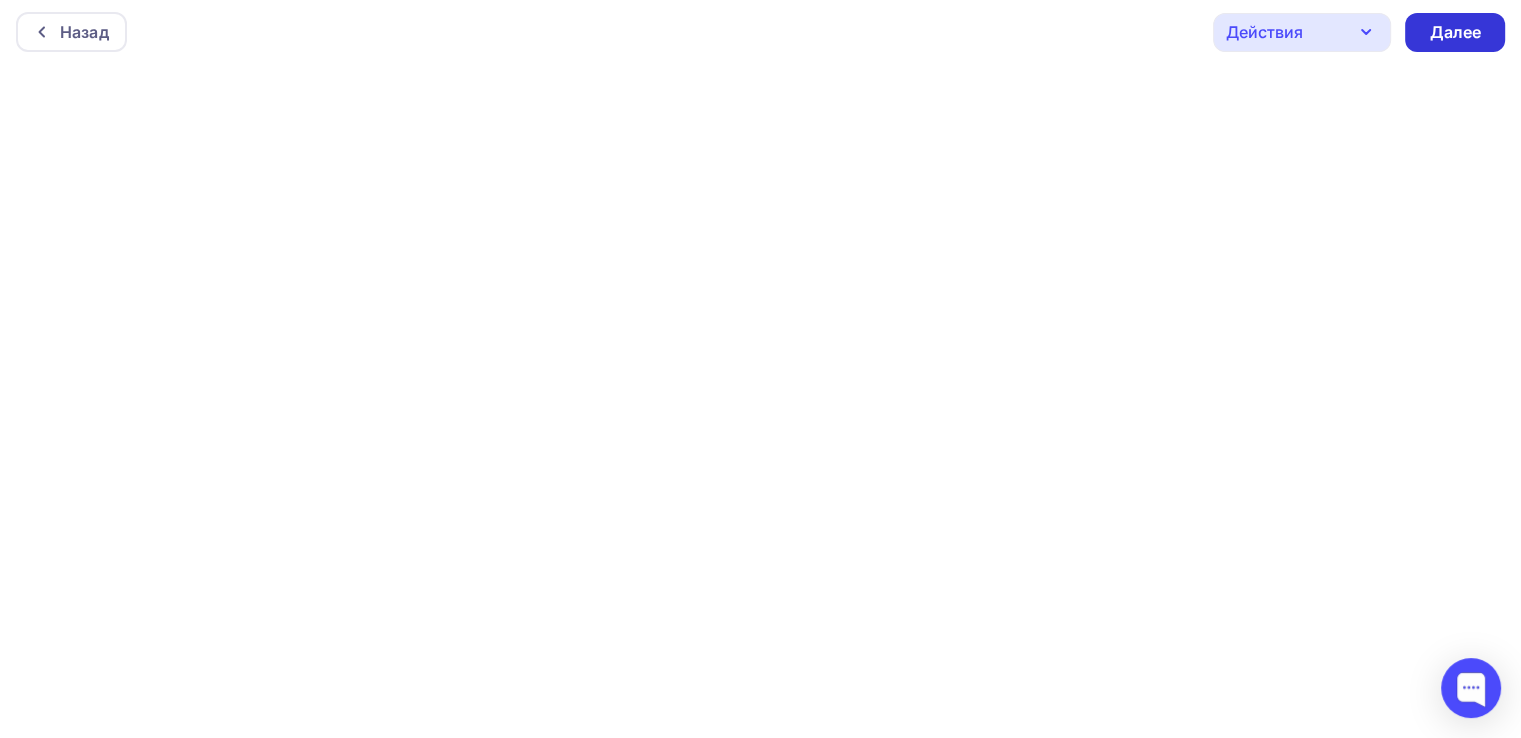 click on "Далее" at bounding box center [1455, 32] 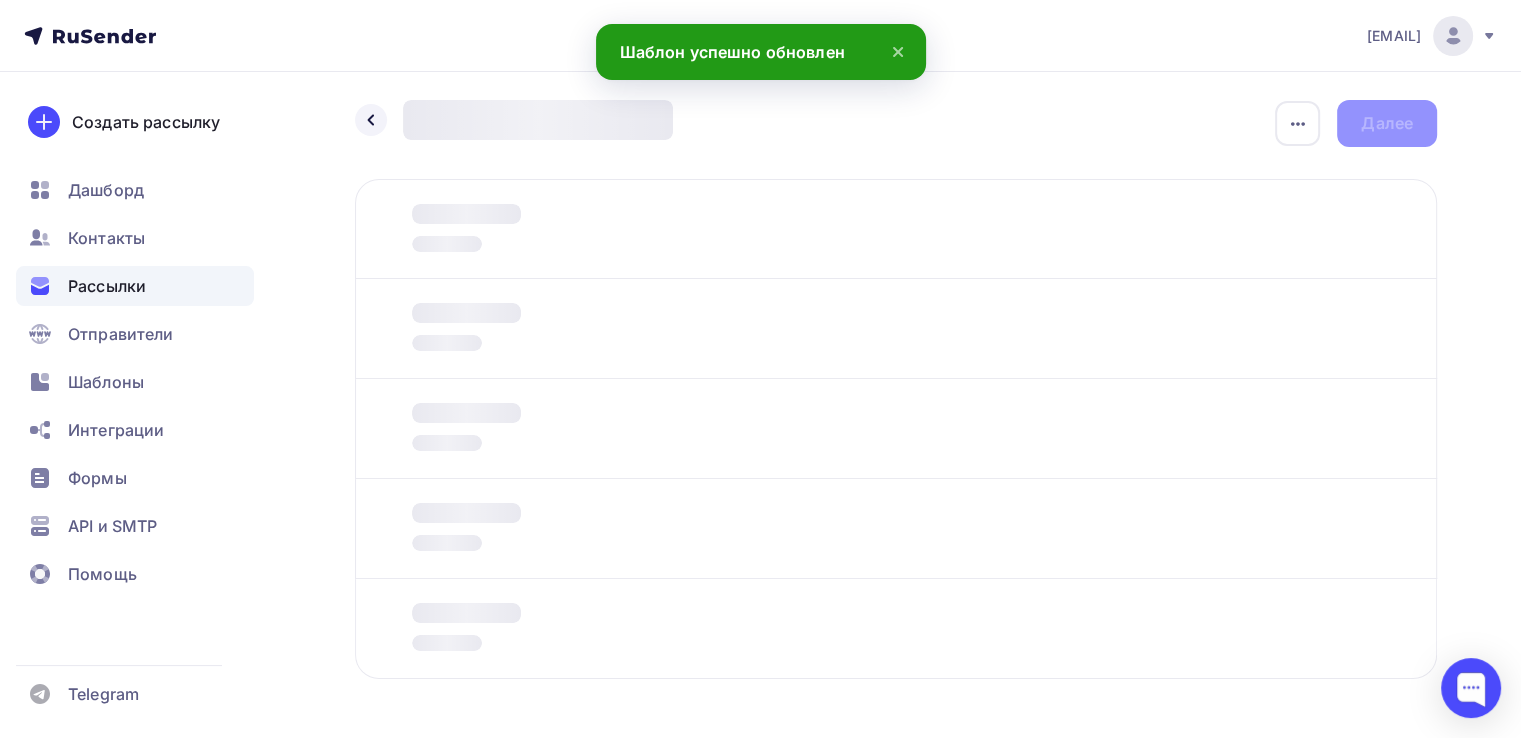 scroll, scrollTop: 0, scrollLeft: 0, axis: both 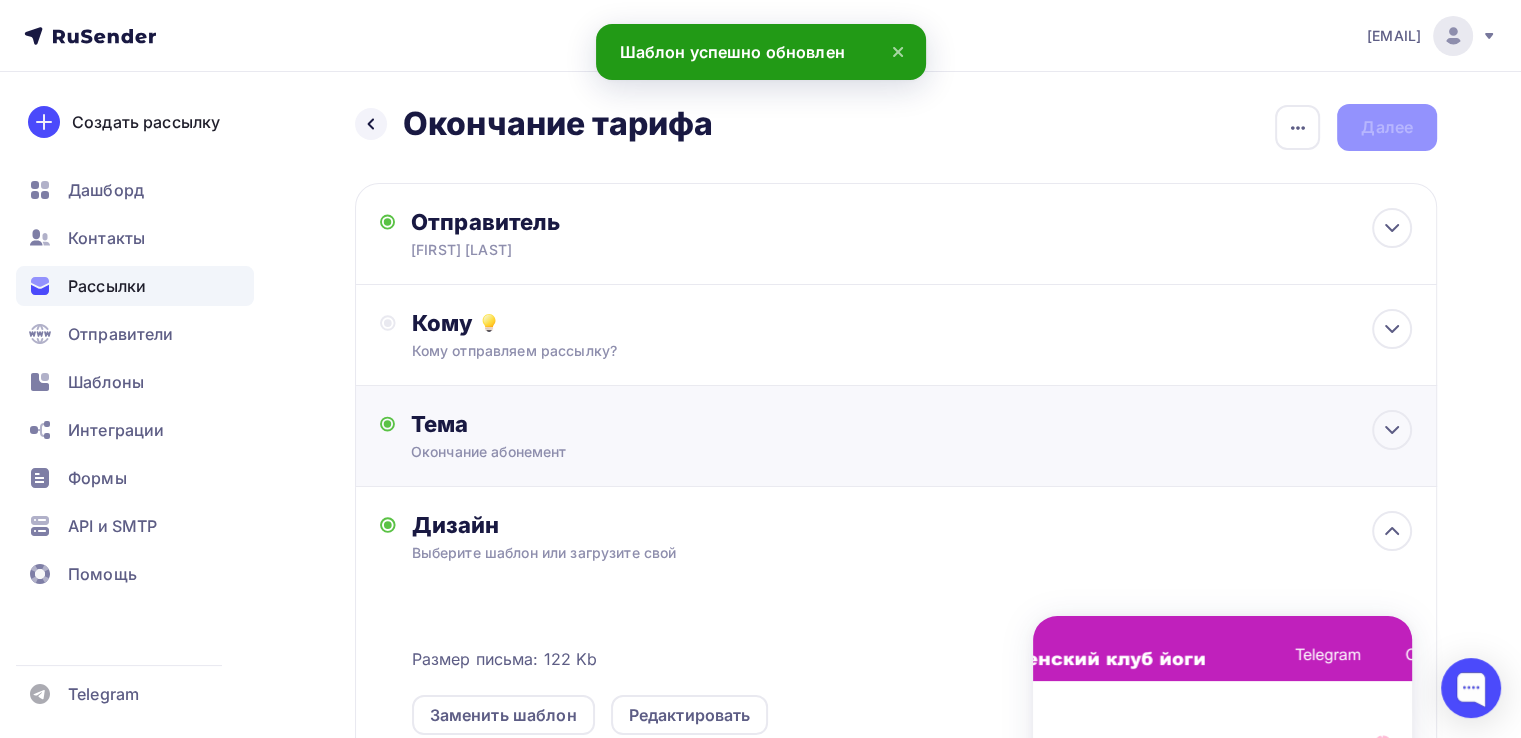 click on "Тема
Окончание абонемент
Тема * Окончание абонемент
Рекомендуем использовать не более 150 символов
Прехедер Сохранить" at bounding box center (608, 436) 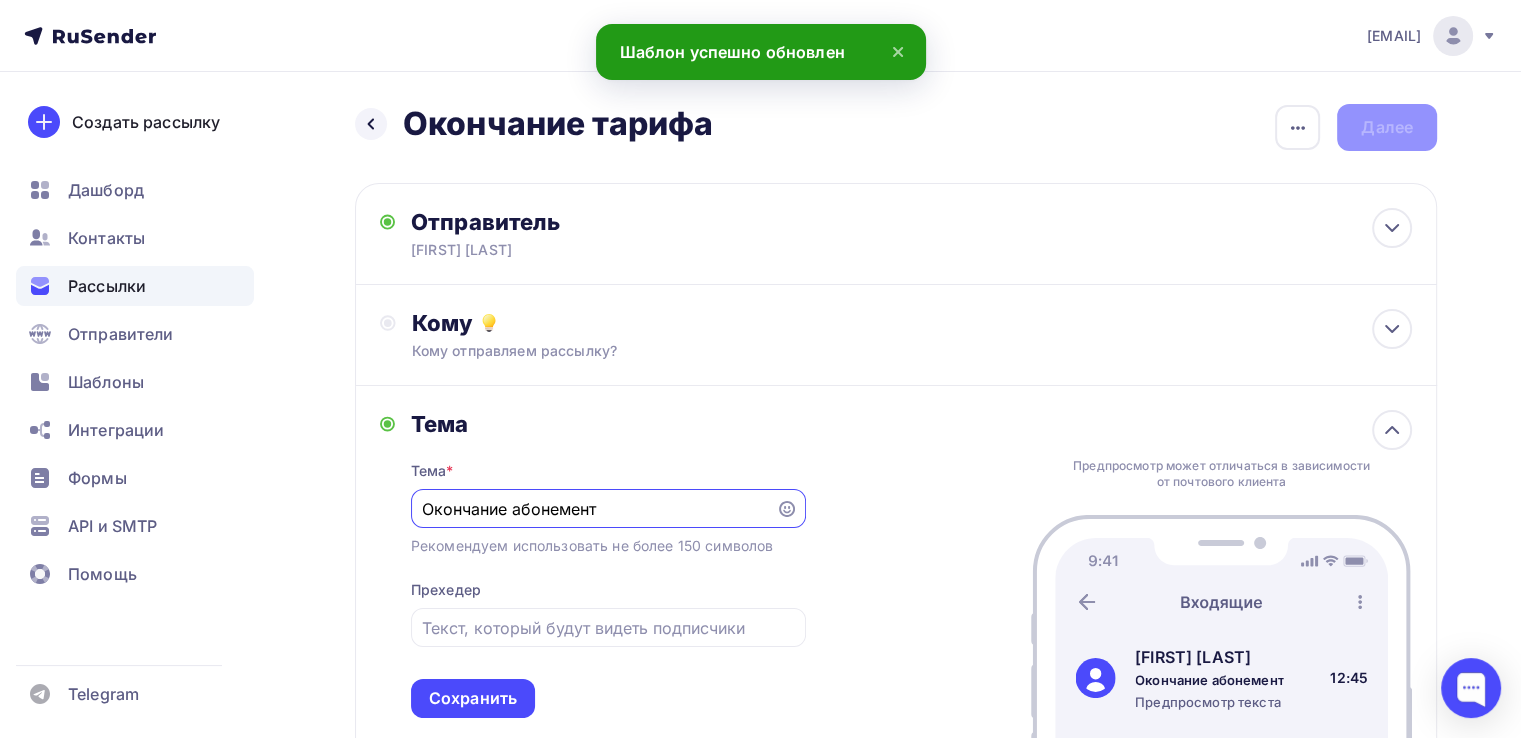 scroll, scrollTop: 0, scrollLeft: 0, axis: both 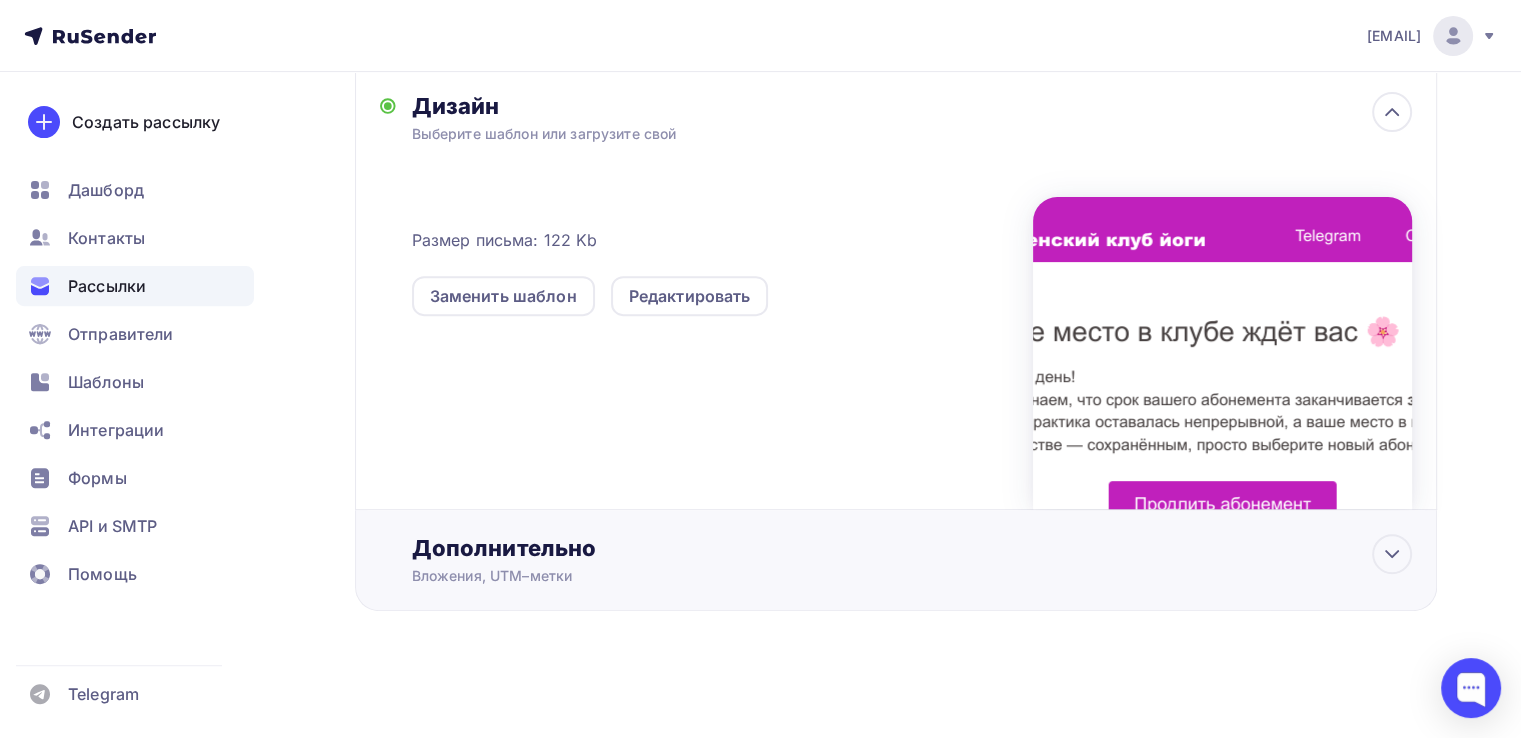 click on "Вложения, UTM–метки" at bounding box center (862, 576) 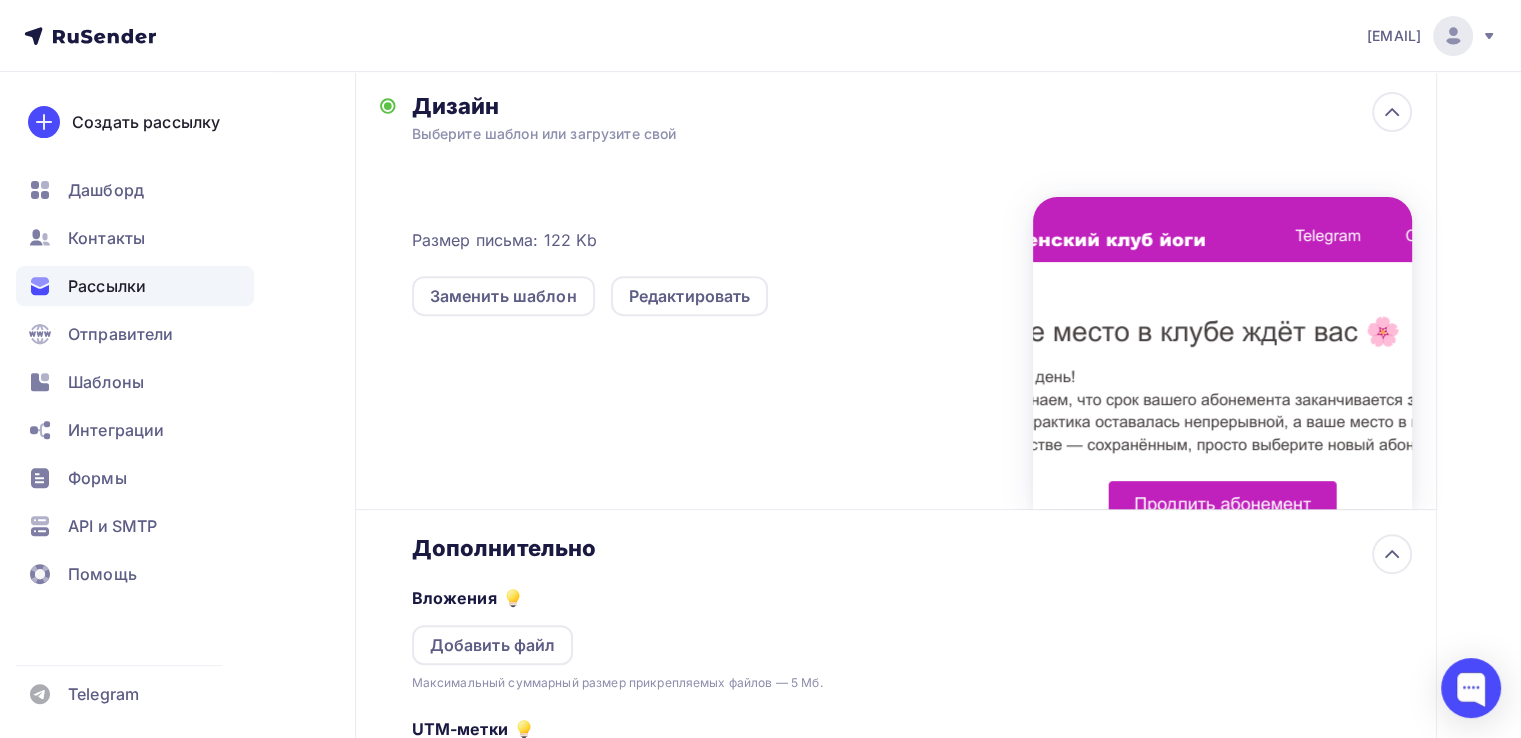 scroll, scrollTop: 676, scrollLeft: 0, axis: vertical 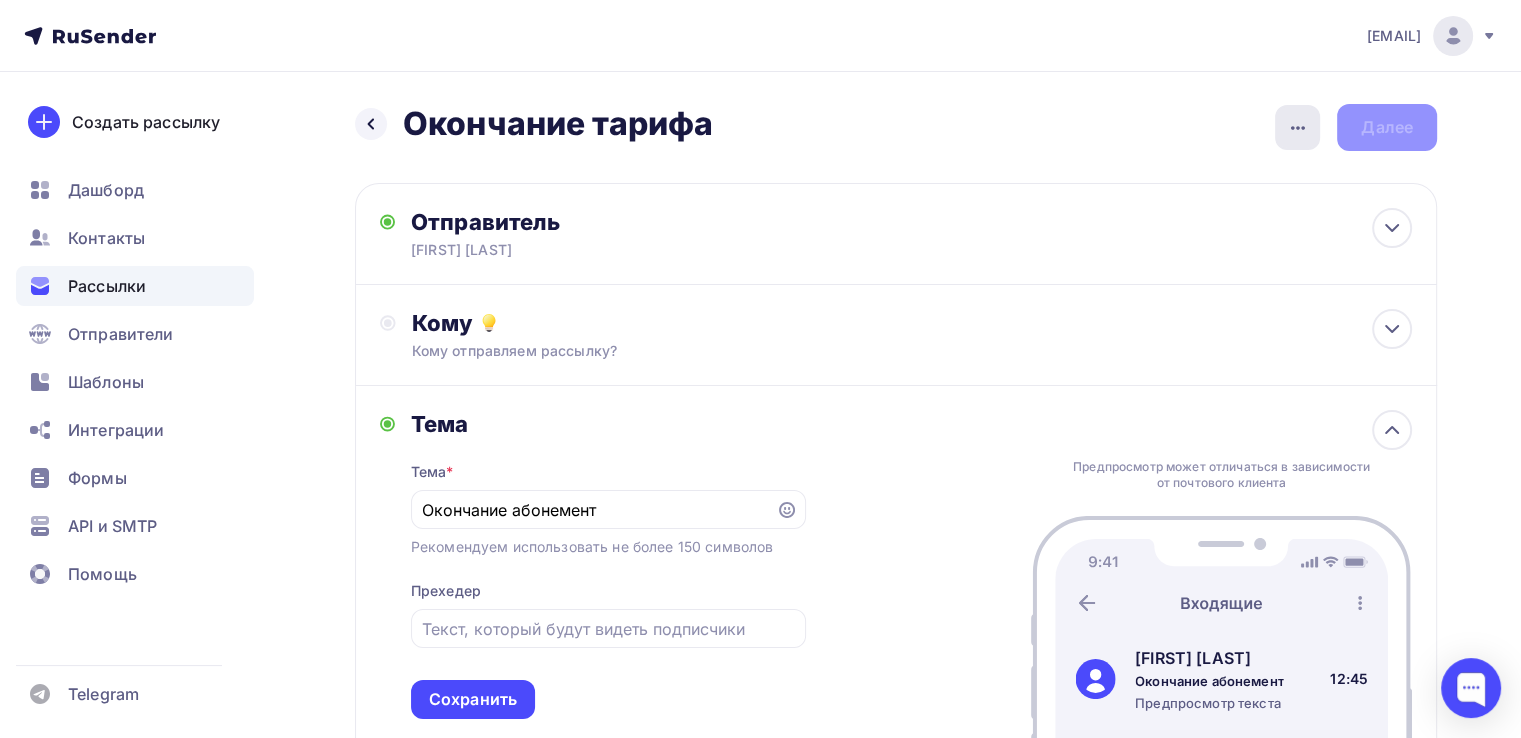 click 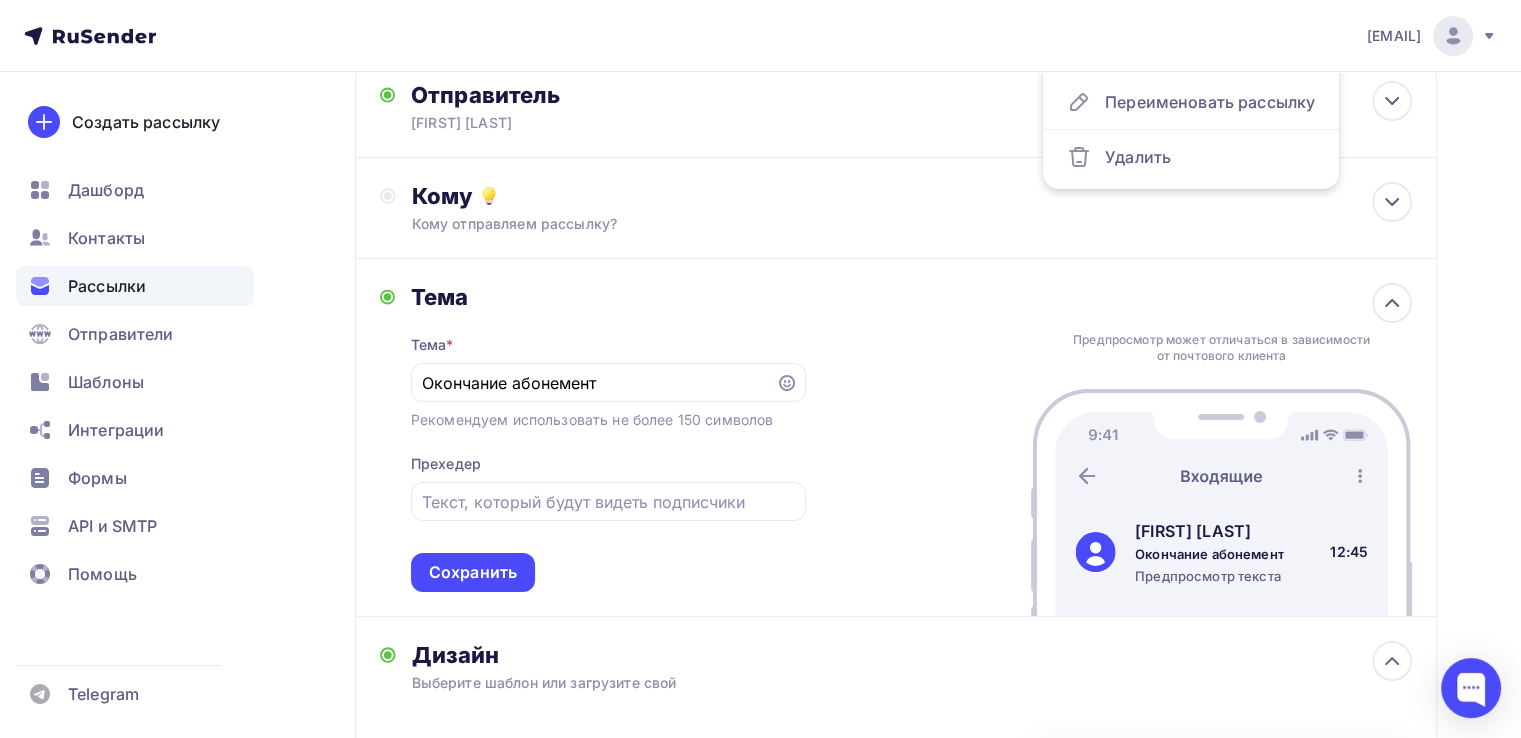 scroll, scrollTop: 200, scrollLeft: 0, axis: vertical 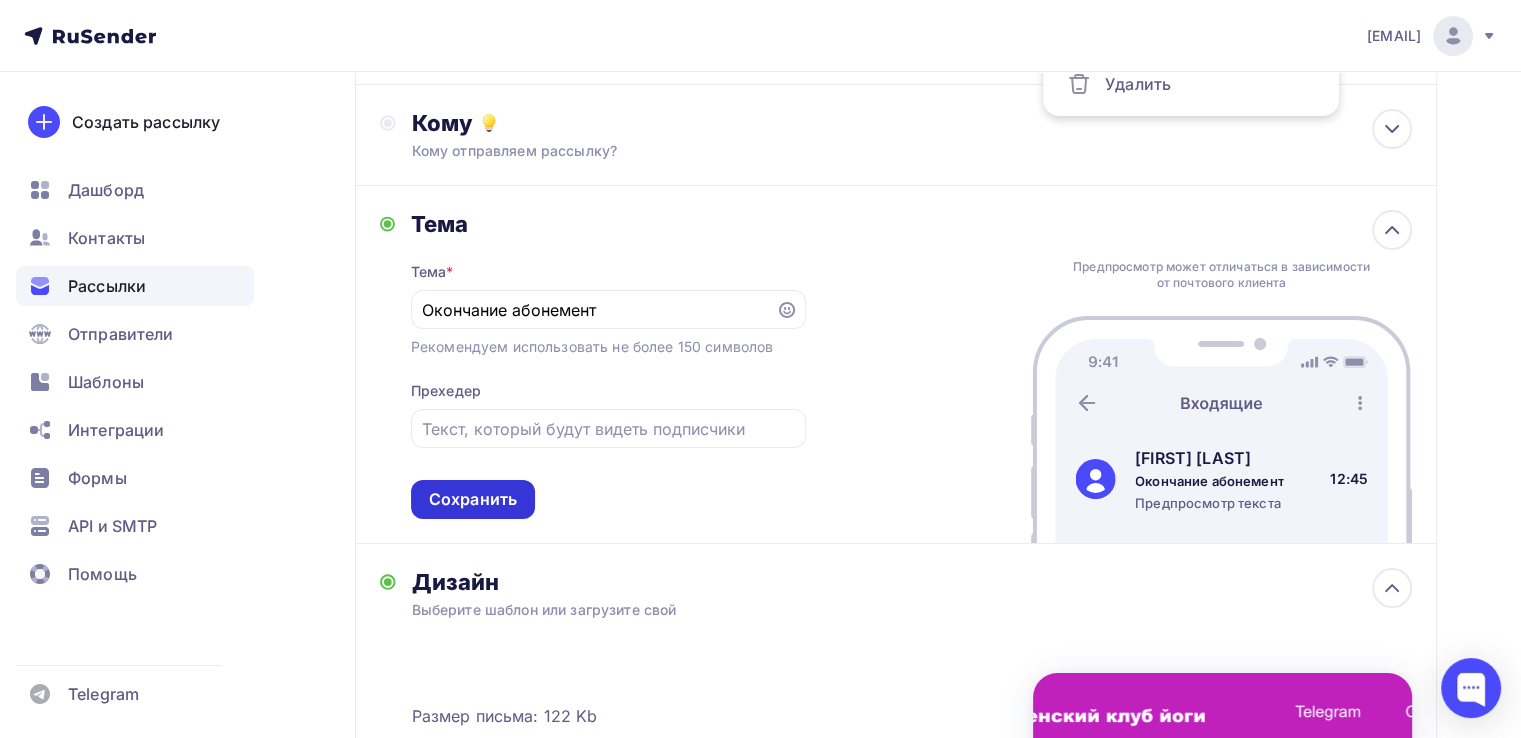 click on "Сохранить" at bounding box center (473, 499) 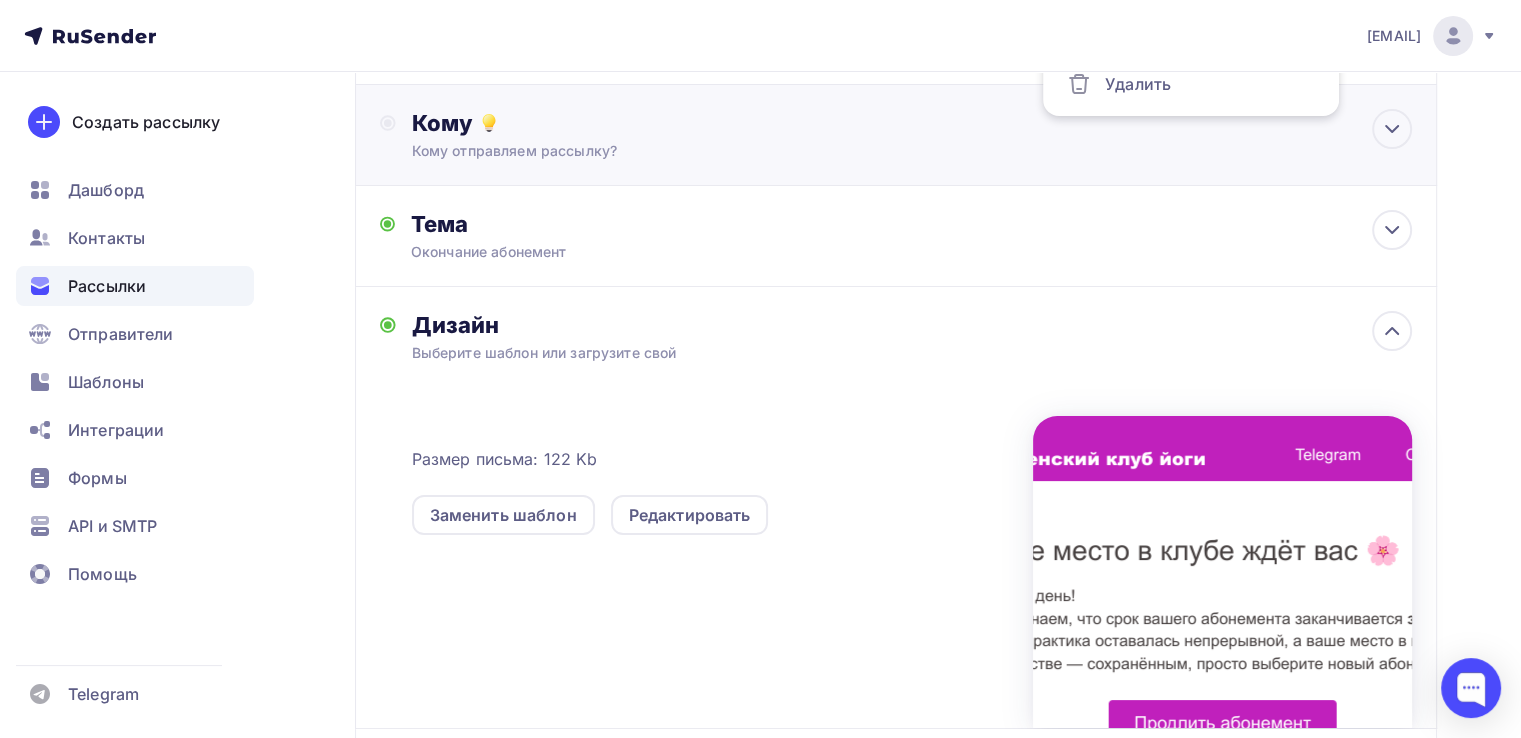 click on "Кому
Кому отправляем рассылку?
Списки получателей
Нет получателей
Все списки
id         Добавить список
Для создания рассылки необходимо
добавить получателей
Добавить сегментацию
Получателей:
0
Сохранить" at bounding box center [912, 135] 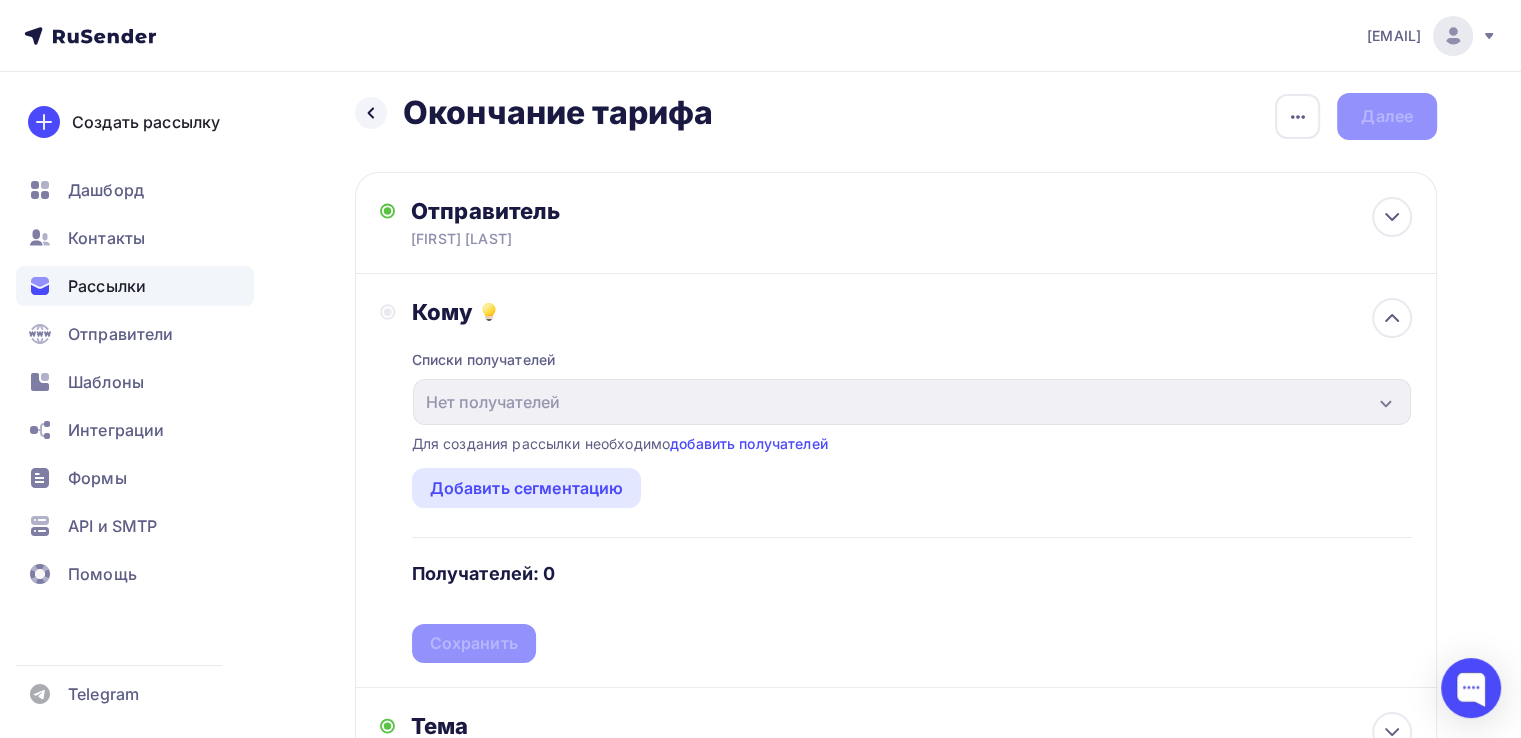 scroll, scrollTop: 0, scrollLeft: 0, axis: both 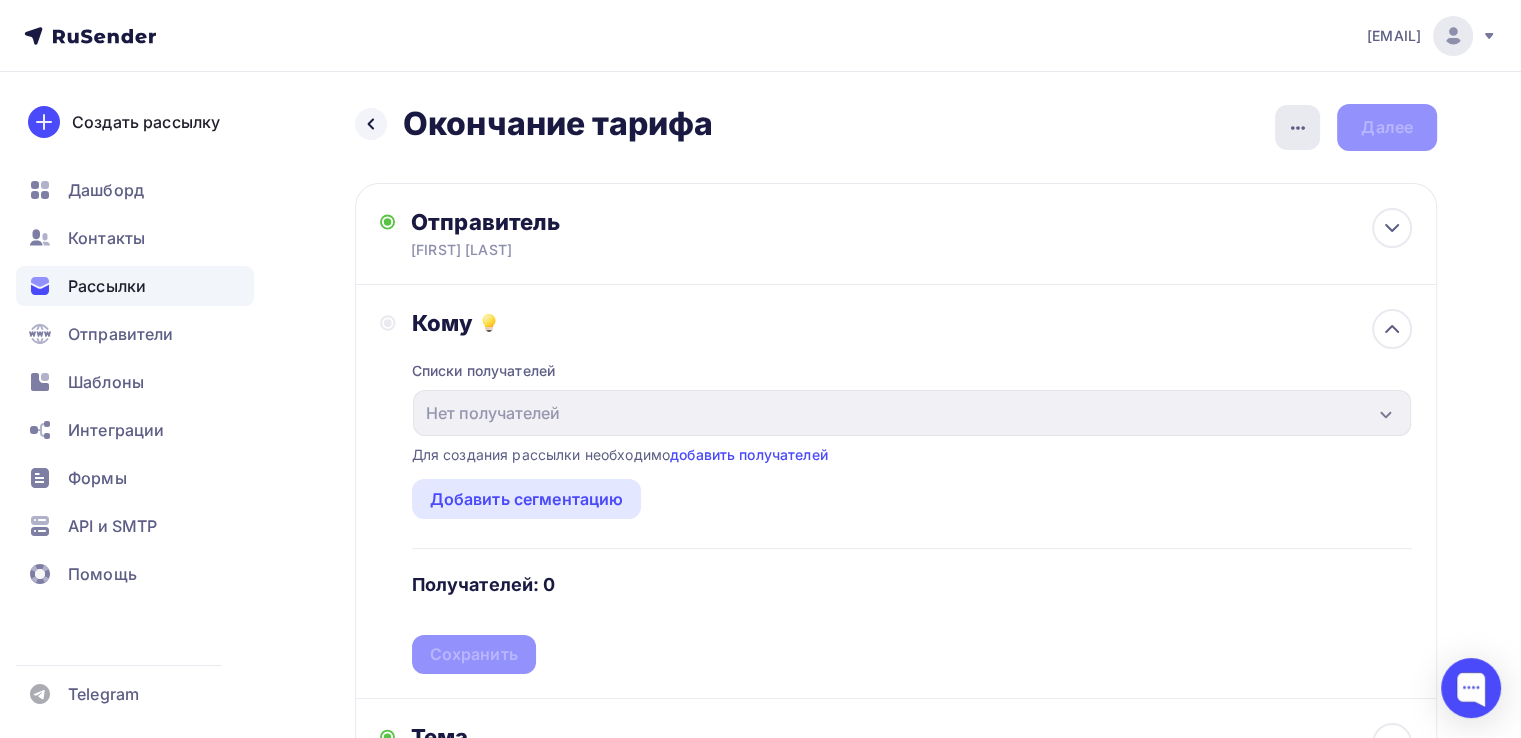 click 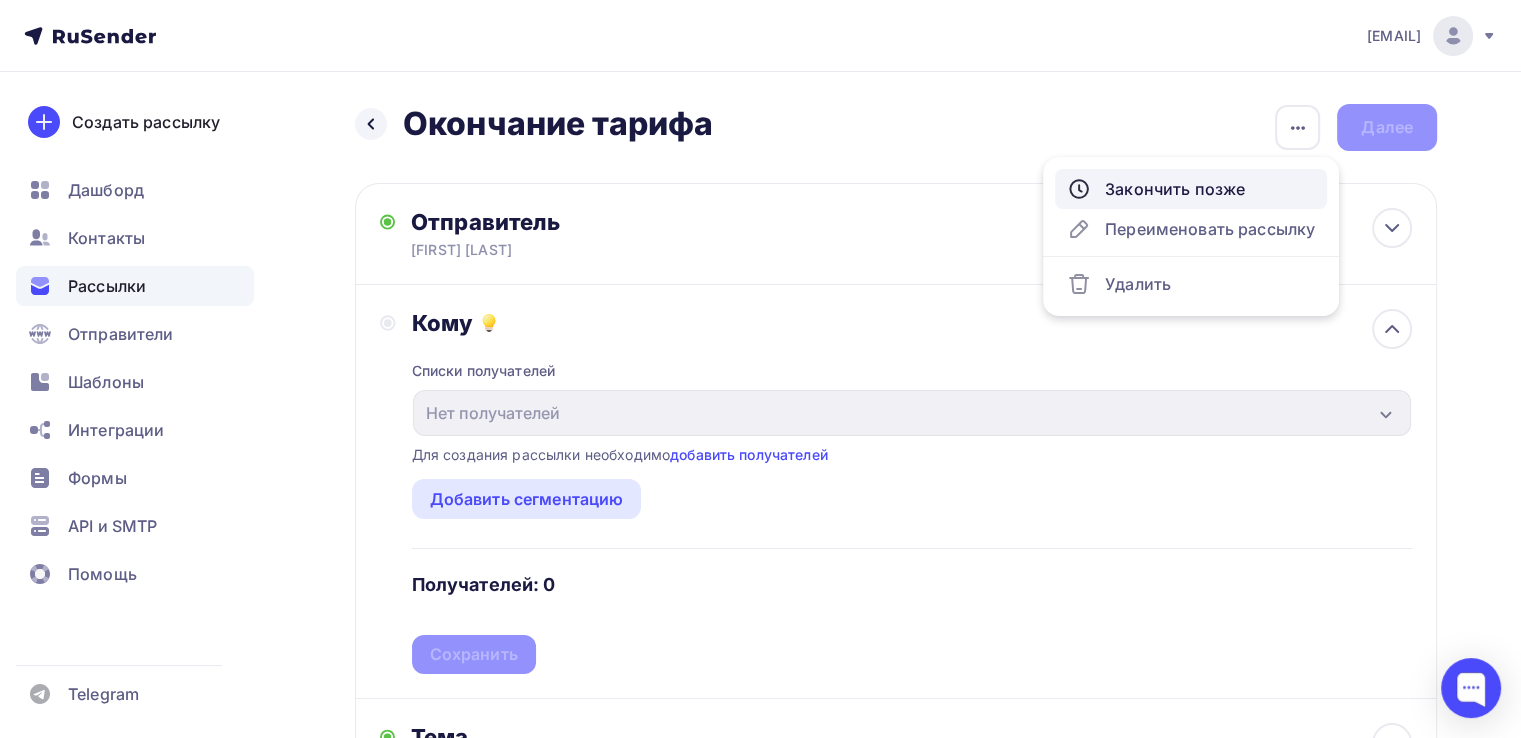 click on "Закончить позже" at bounding box center [1191, 189] 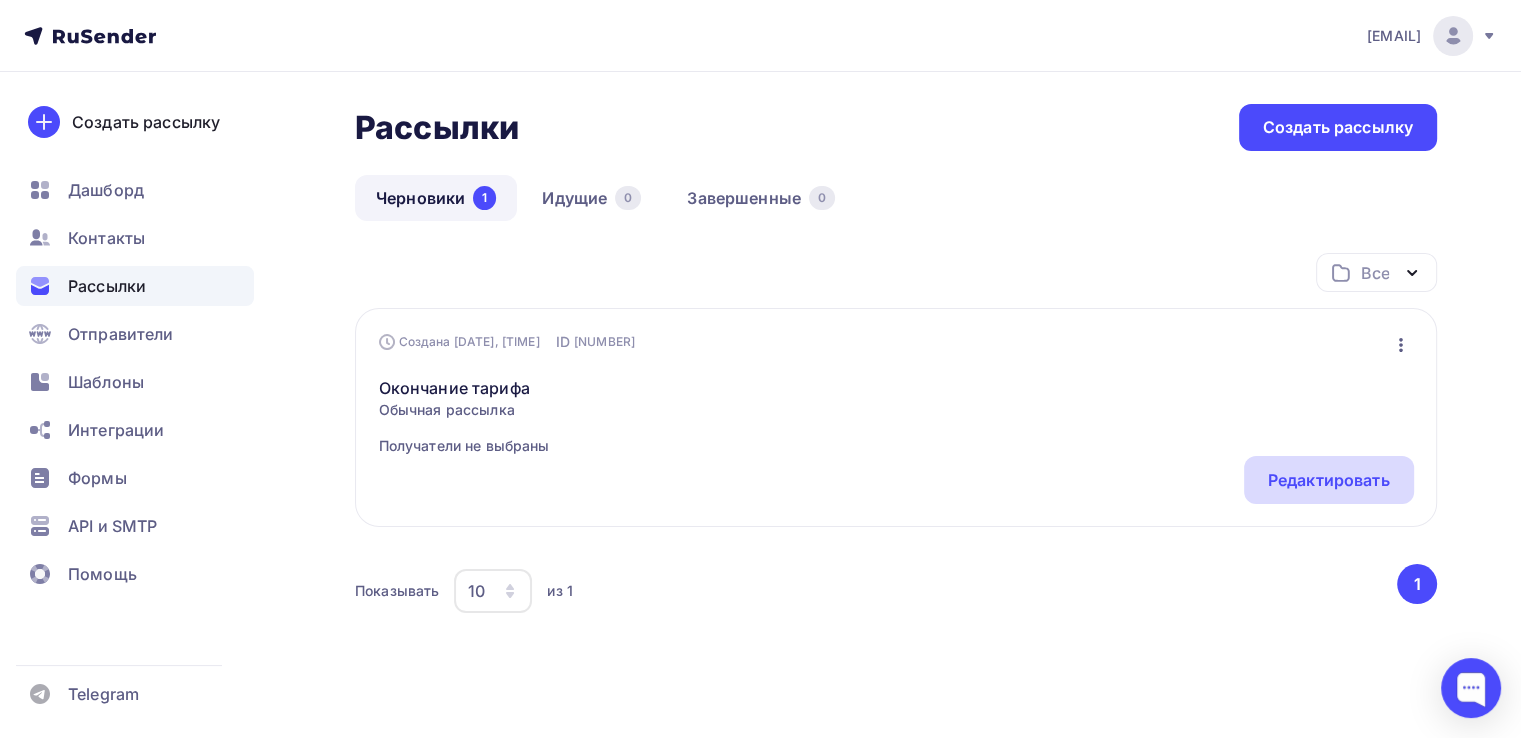 click on "Редактировать" at bounding box center [1329, 480] 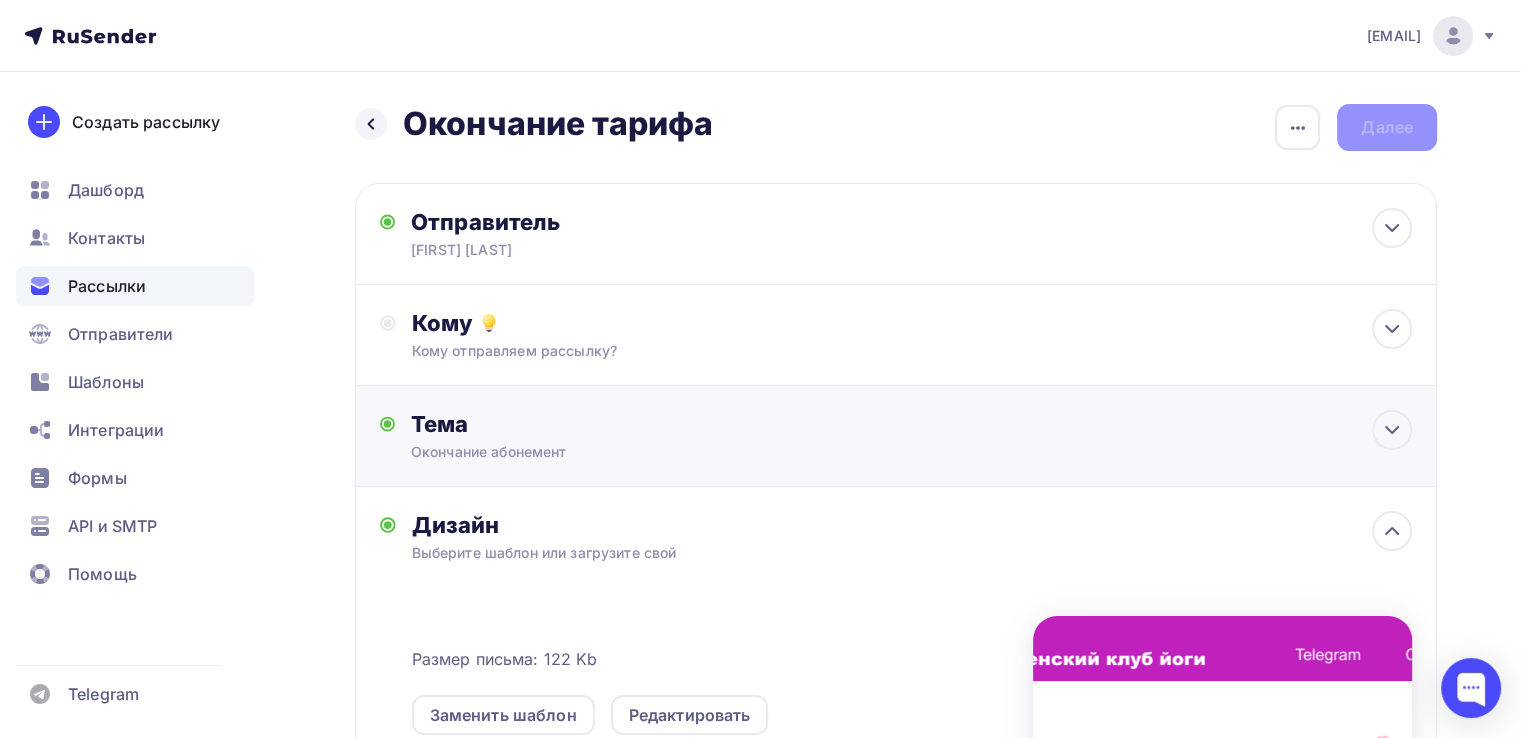 click on "Тема
Окончание абонемент
Тема * Окончание абонемент
Рекомендуем использовать не более 150 символов
Прехедер Сохранить
Предпросмотр может отличаться в зависимости от почтового клиента
[FIRST] [LAST]
Окончание абонемент
Предпросмотр текста
[TIME]" at bounding box center (896, 436) 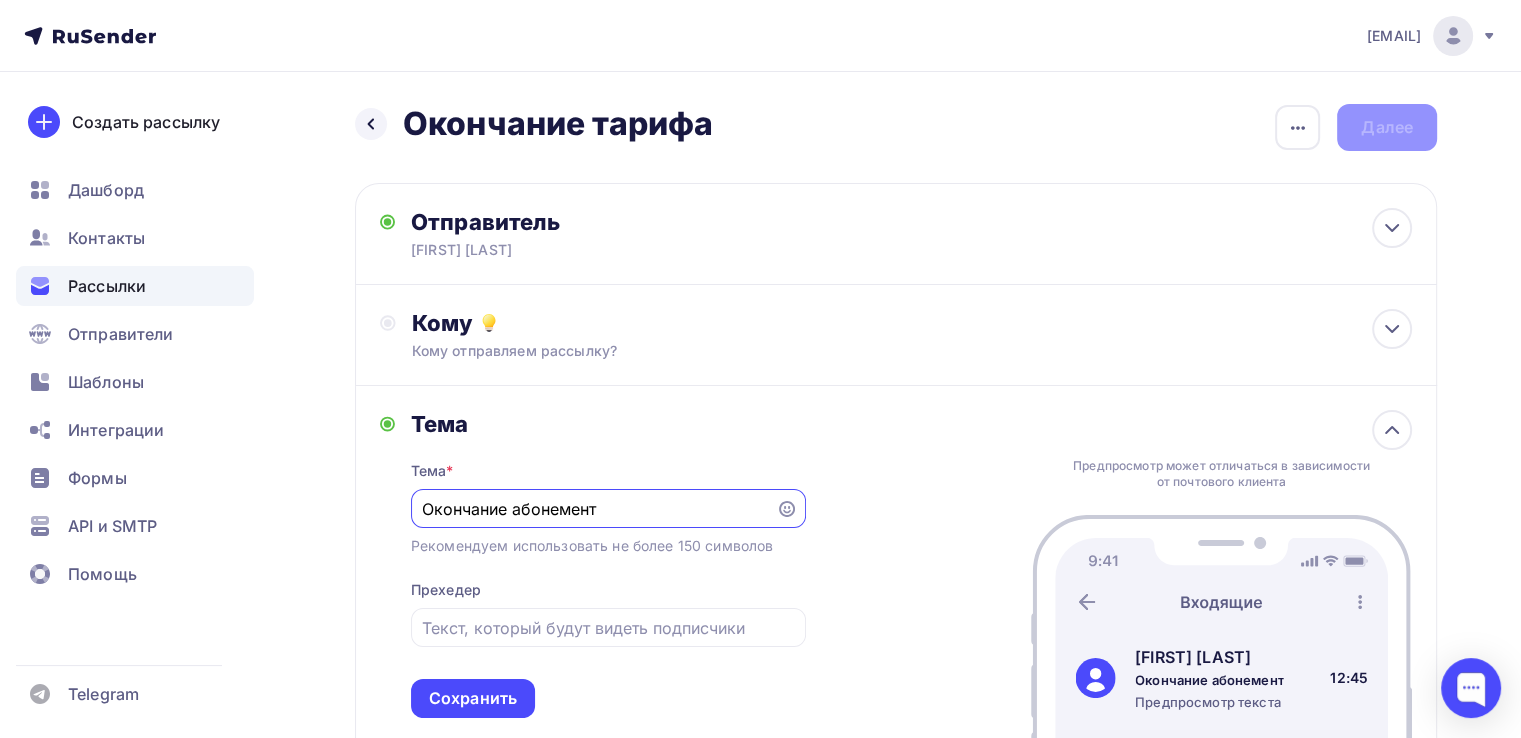 scroll, scrollTop: 0, scrollLeft: 0, axis: both 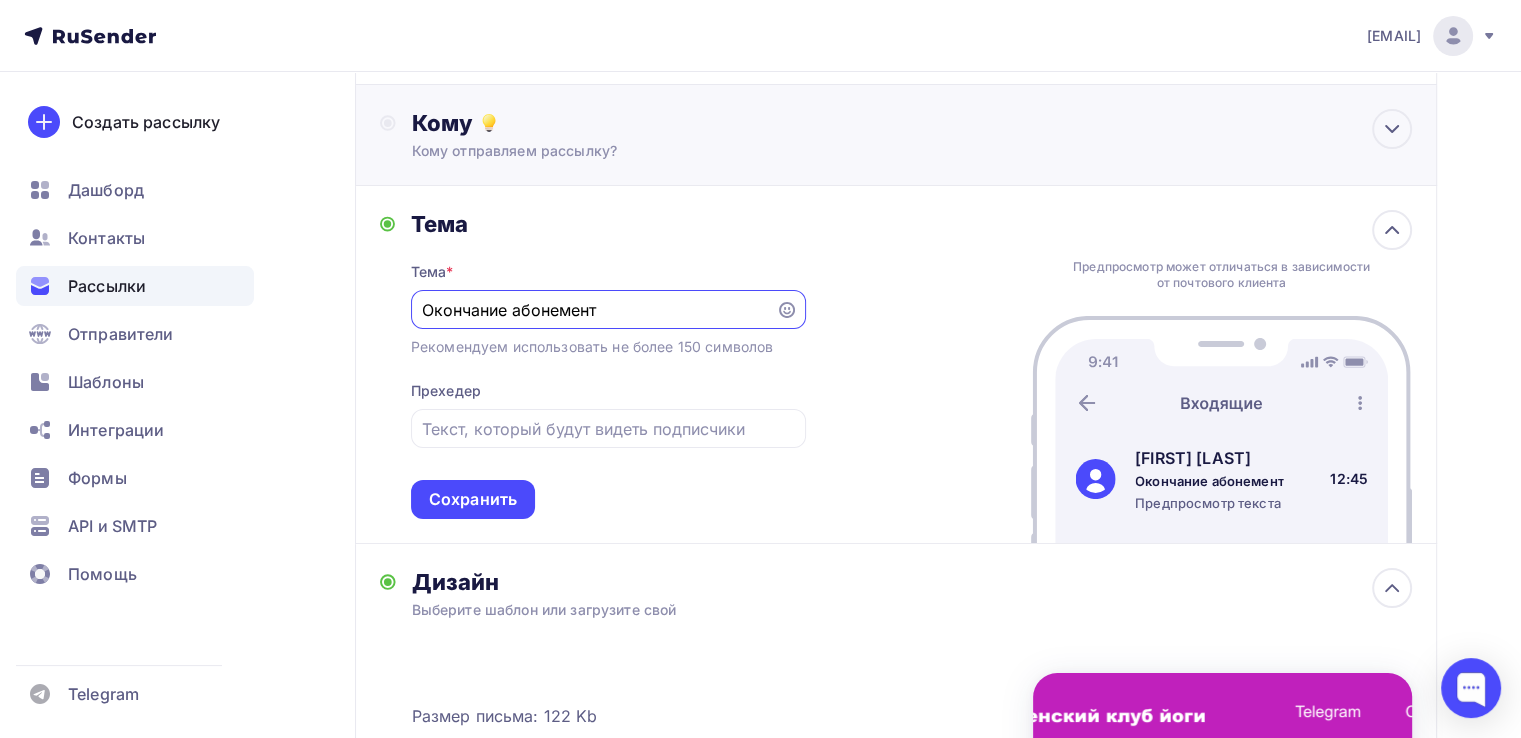 click on "Кому" at bounding box center [912, 123] 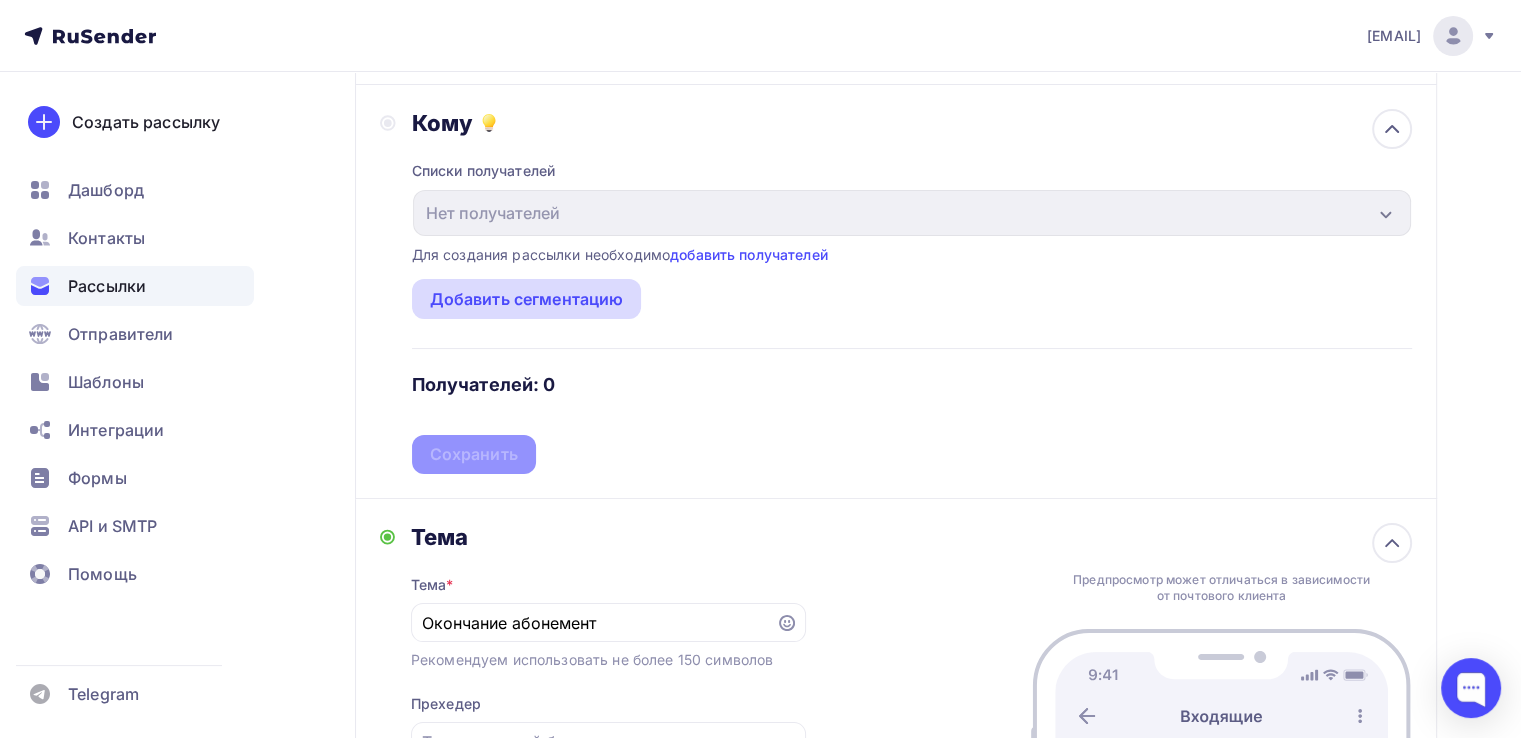 scroll, scrollTop: 0, scrollLeft: 0, axis: both 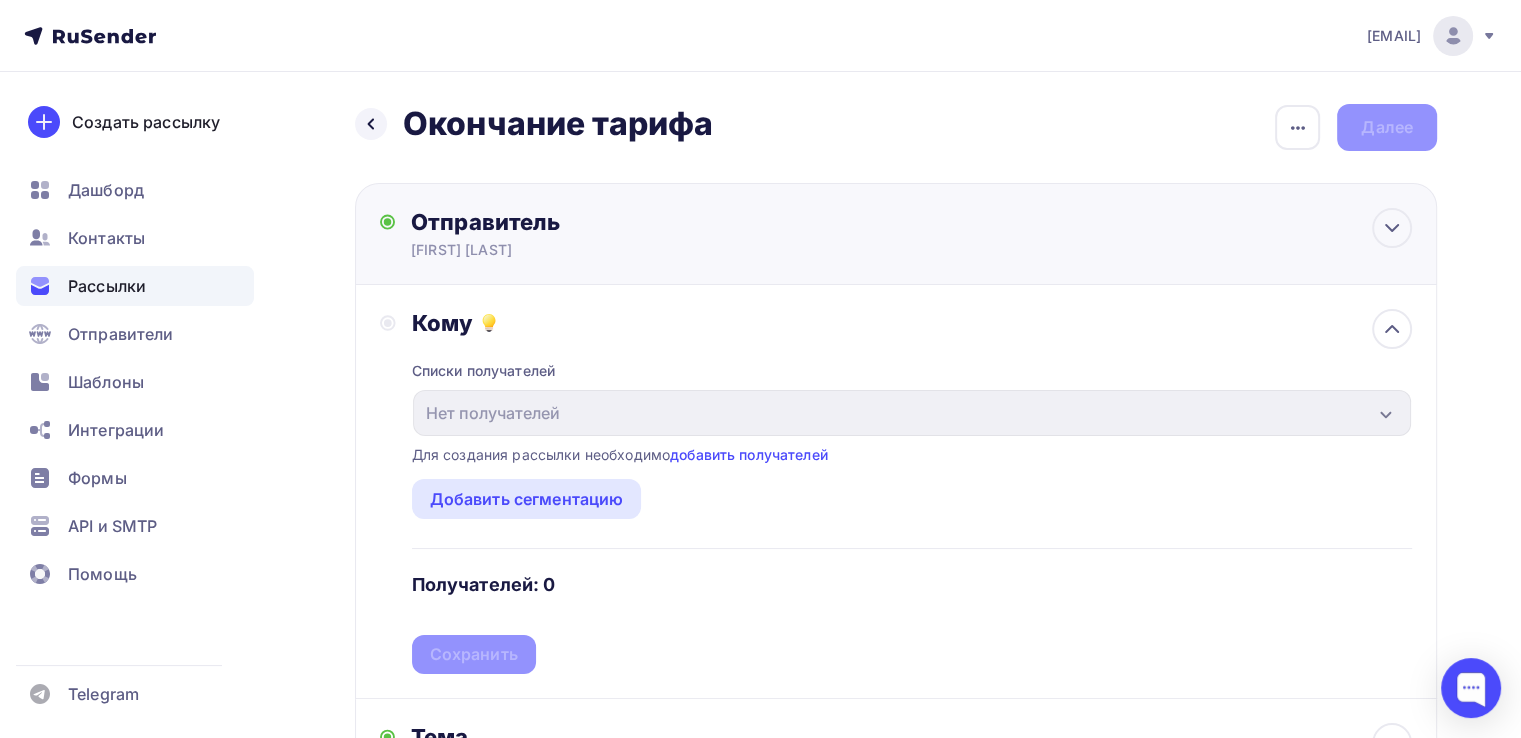 click on "Отправитель" at bounding box center [627, 222] 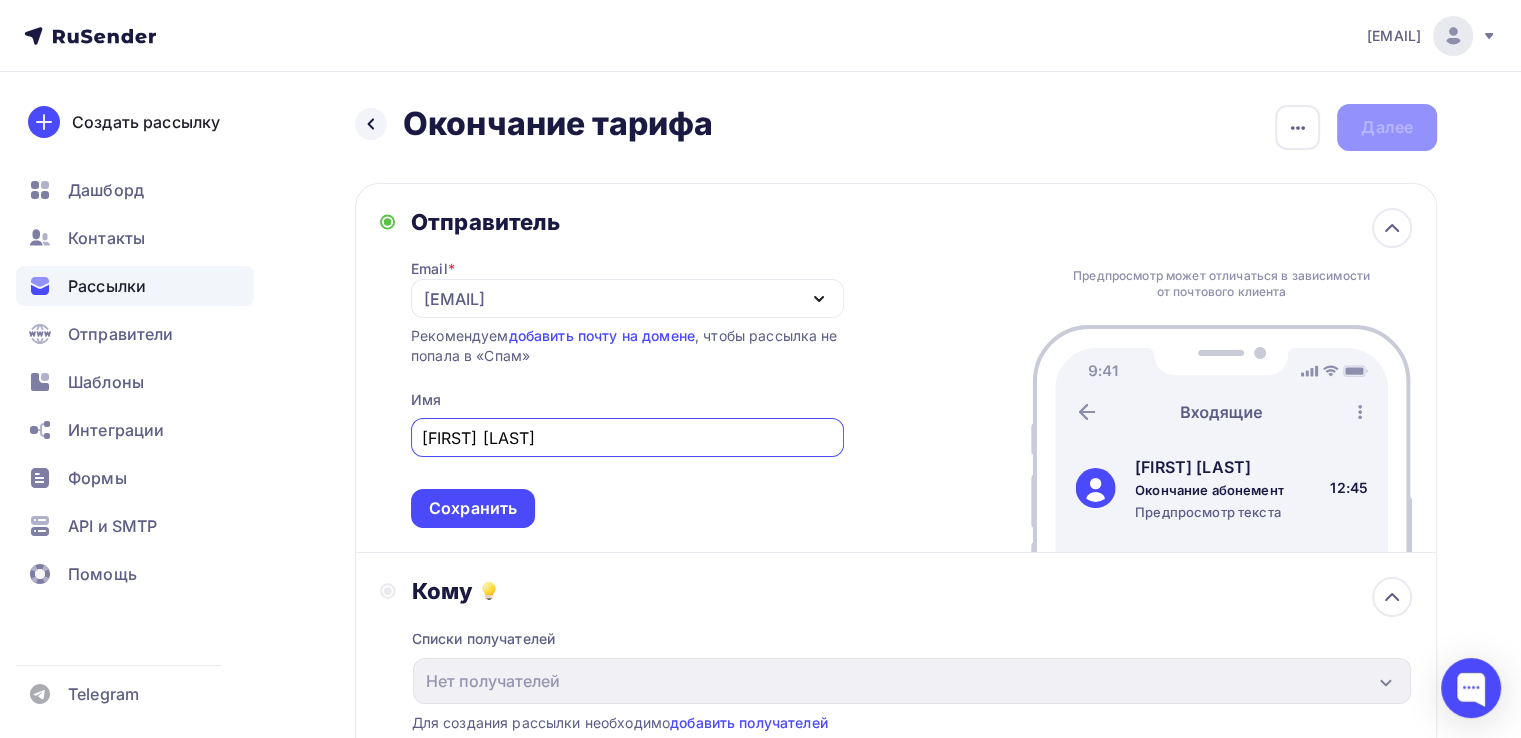 scroll, scrollTop: 0, scrollLeft: 0, axis: both 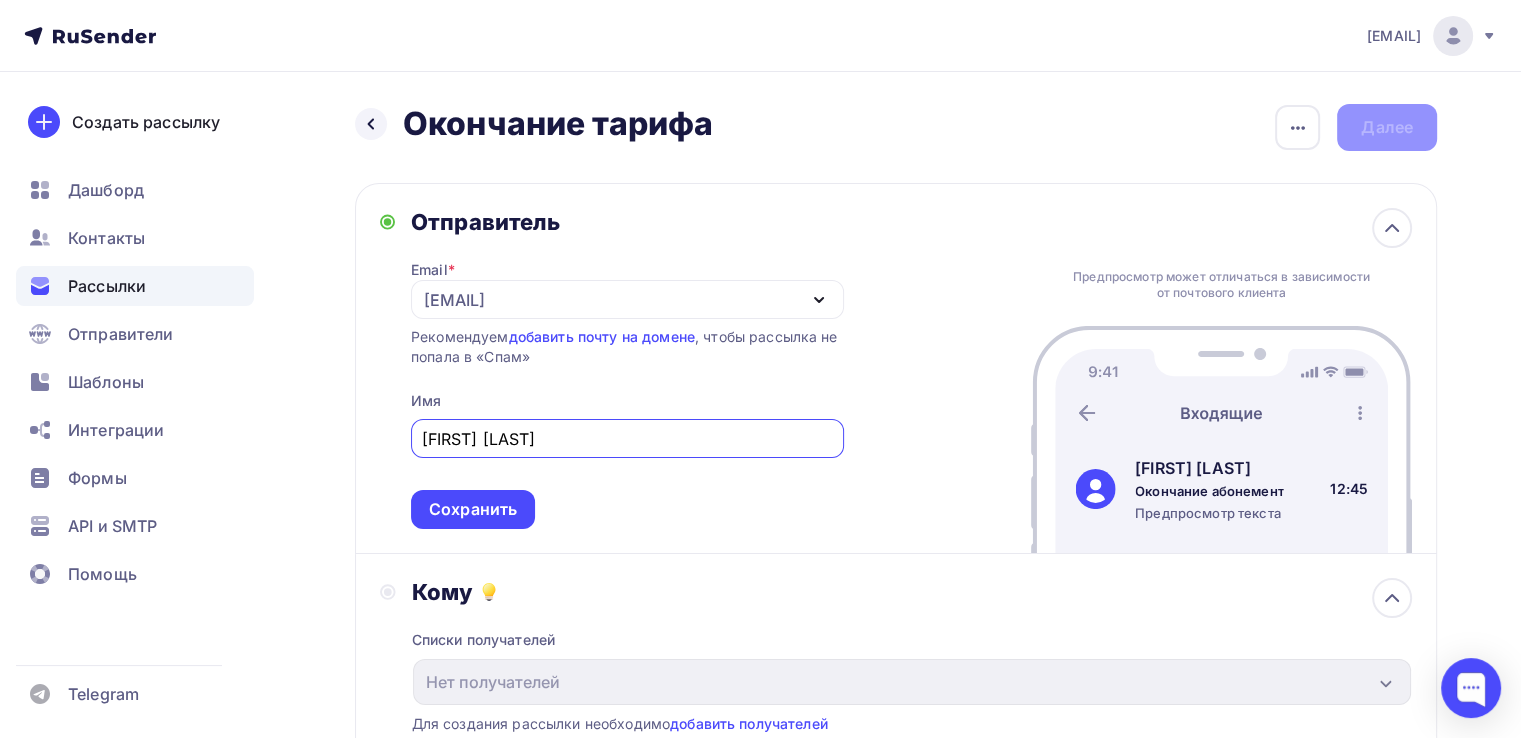 drag, startPoint x: 562, startPoint y: 438, endPoint x: 346, endPoint y: 437, distance: 216.00232 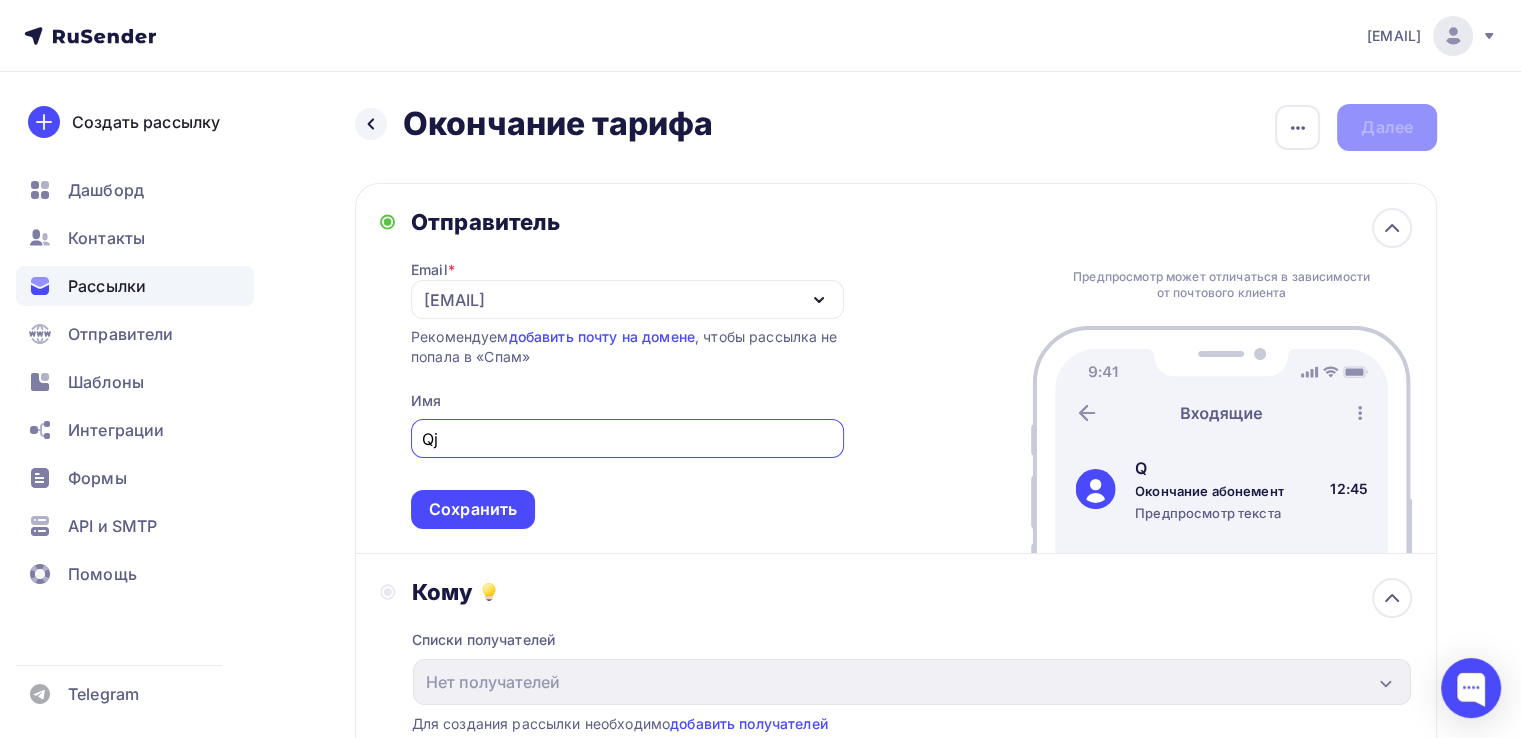 type on "Q" 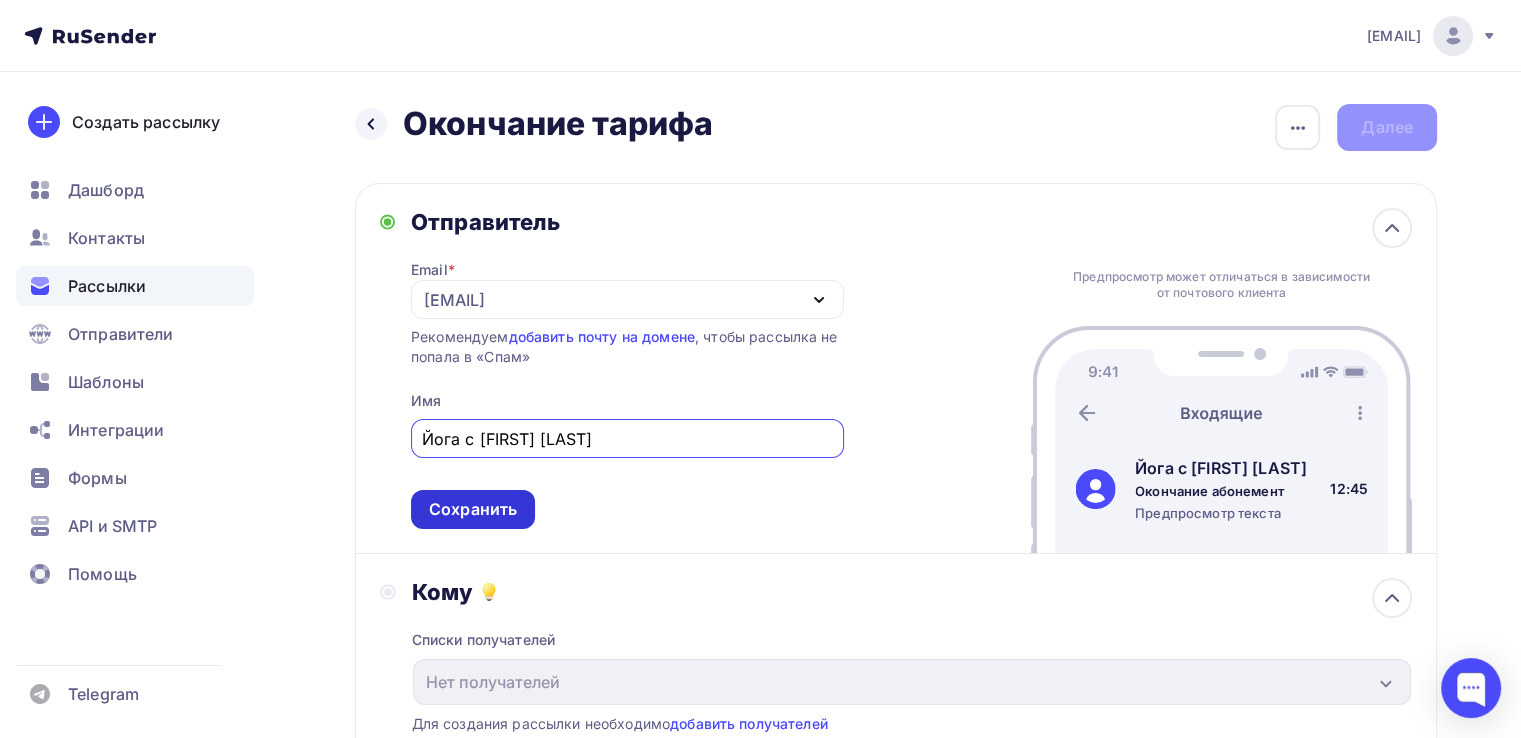 type on "Йога с [FIRST] [LAST]" 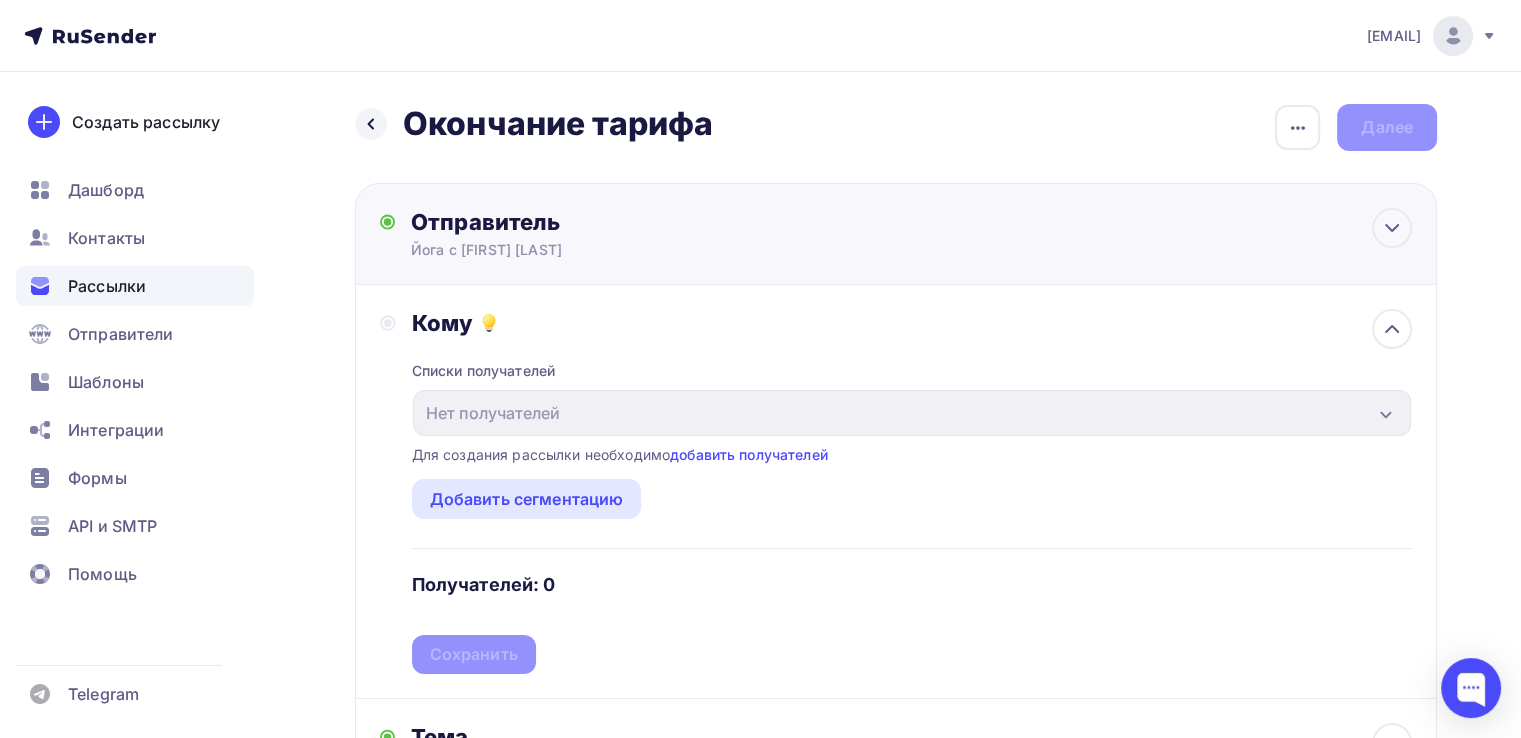 click on "Йога с [FIRST] [LAST]" at bounding box center [606, 250] 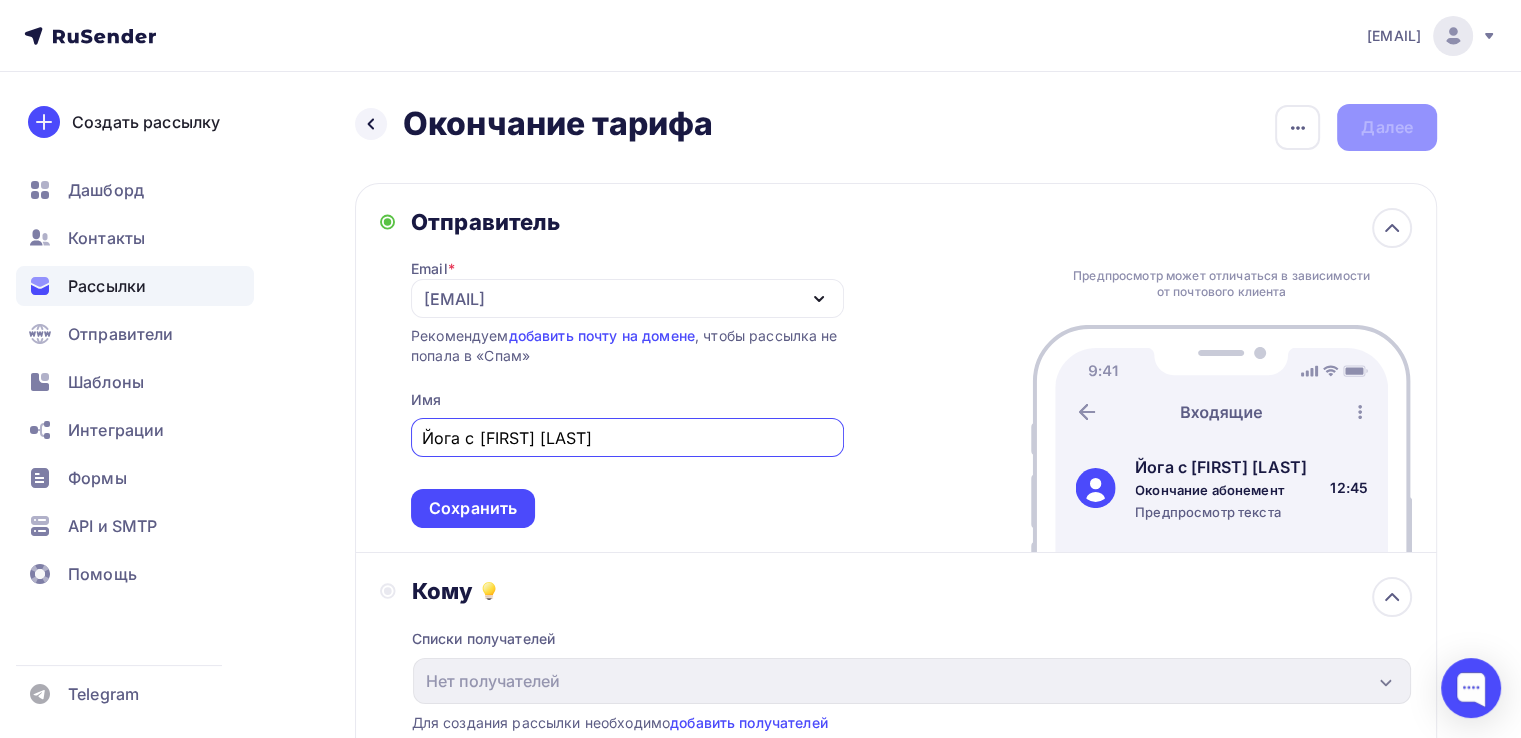 scroll, scrollTop: 0, scrollLeft: 0, axis: both 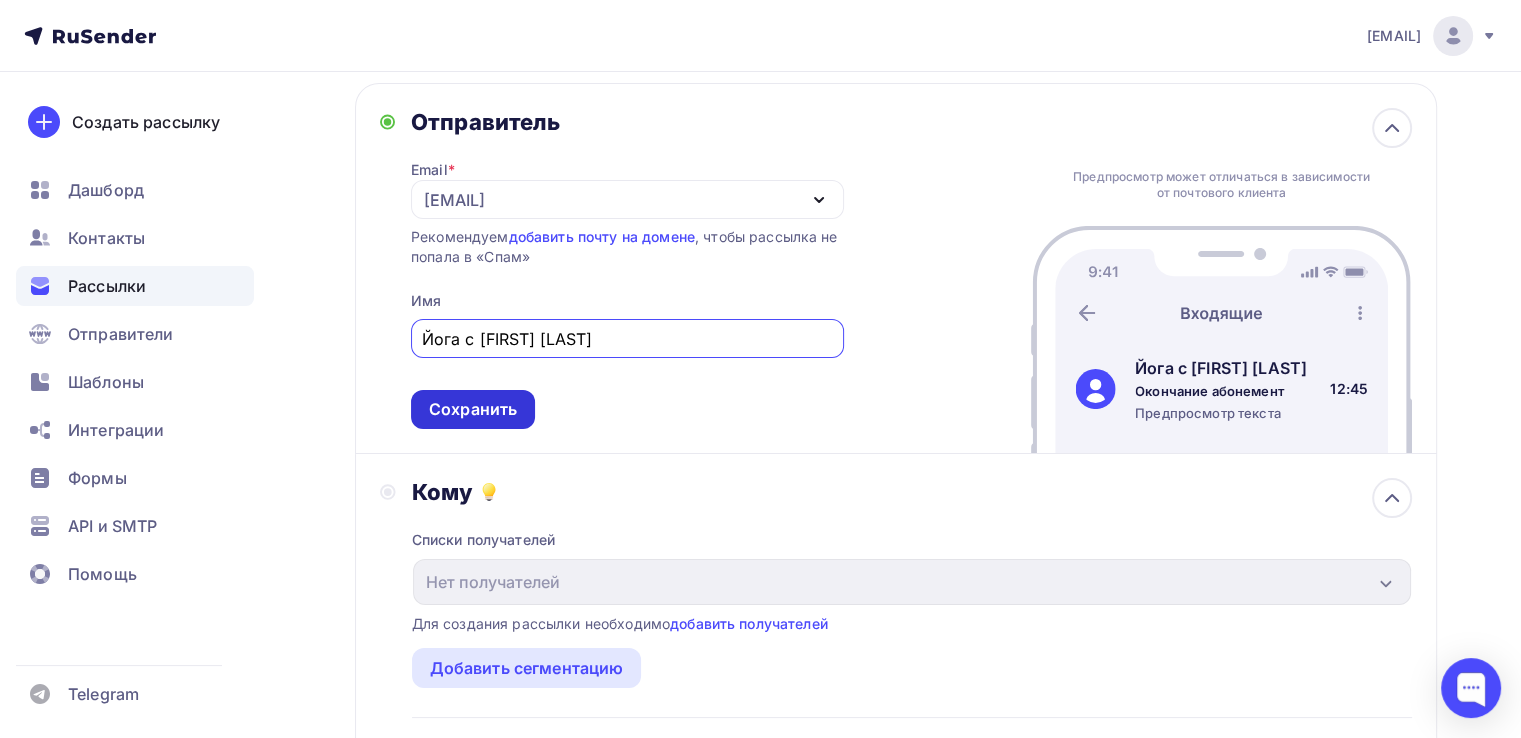 click on "Сохранить" at bounding box center [473, 409] 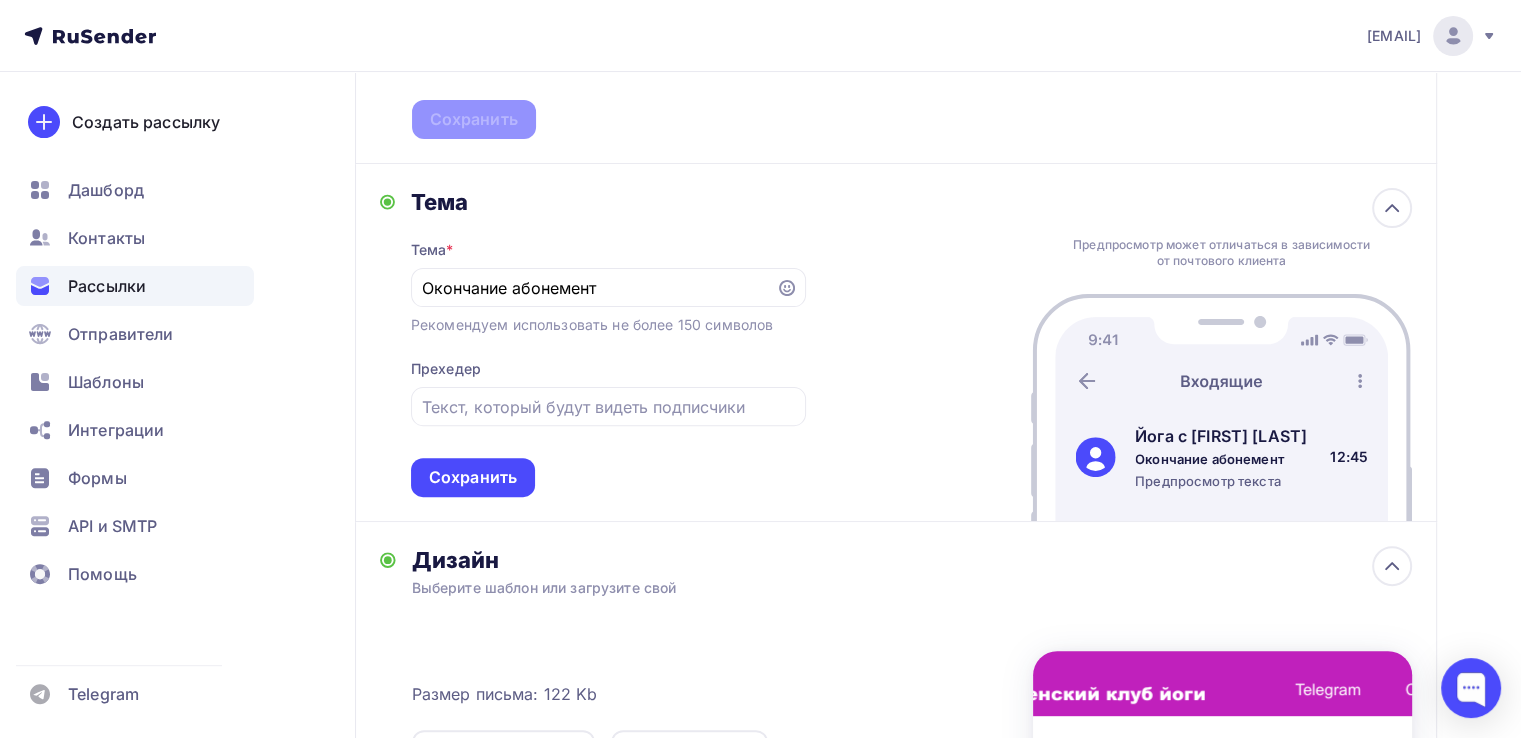 scroll, scrollTop: 500, scrollLeft: 0, axis: vertical 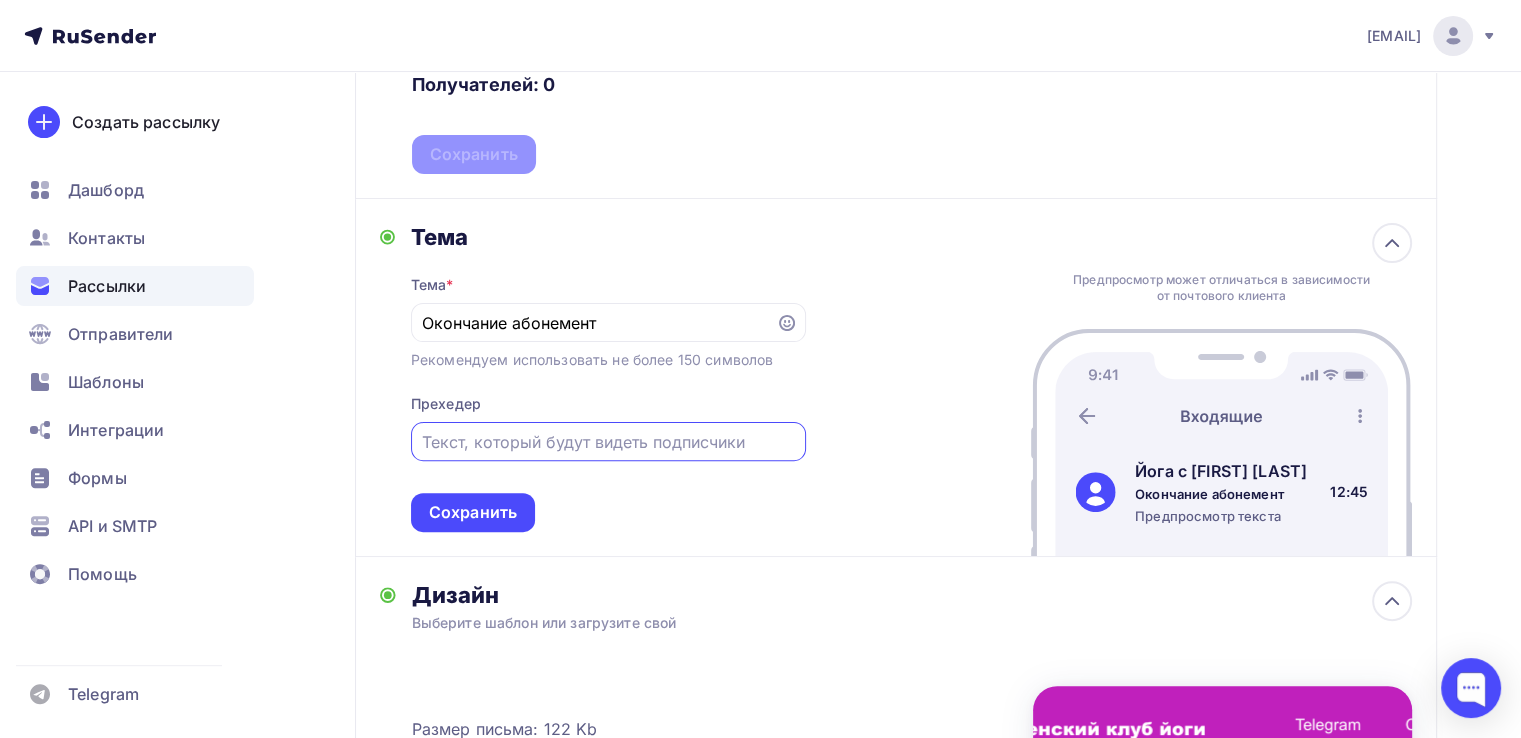 click at bounding box center [608, 442] 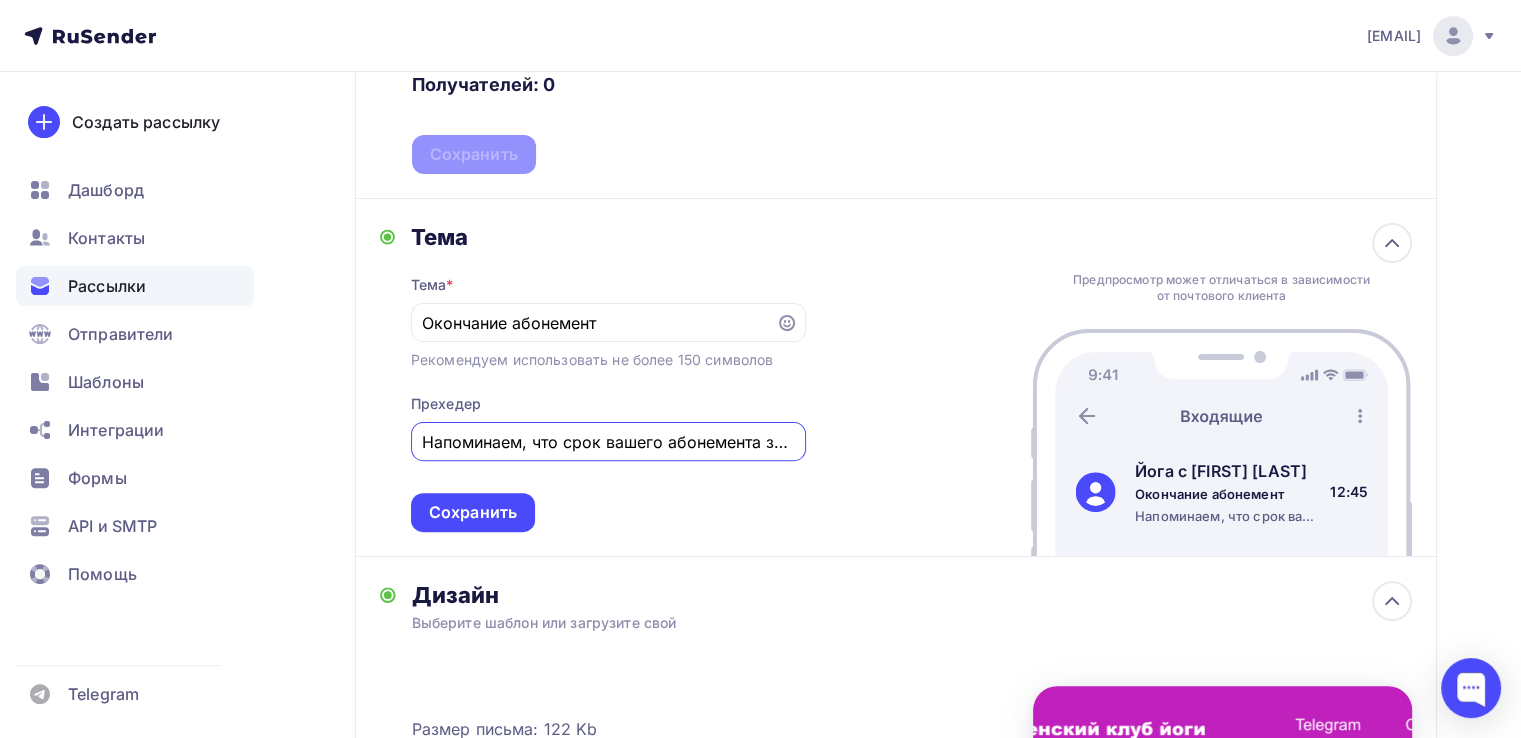 scroll, scrollTop: 0, scrollLeft: 142, axis: horizontal 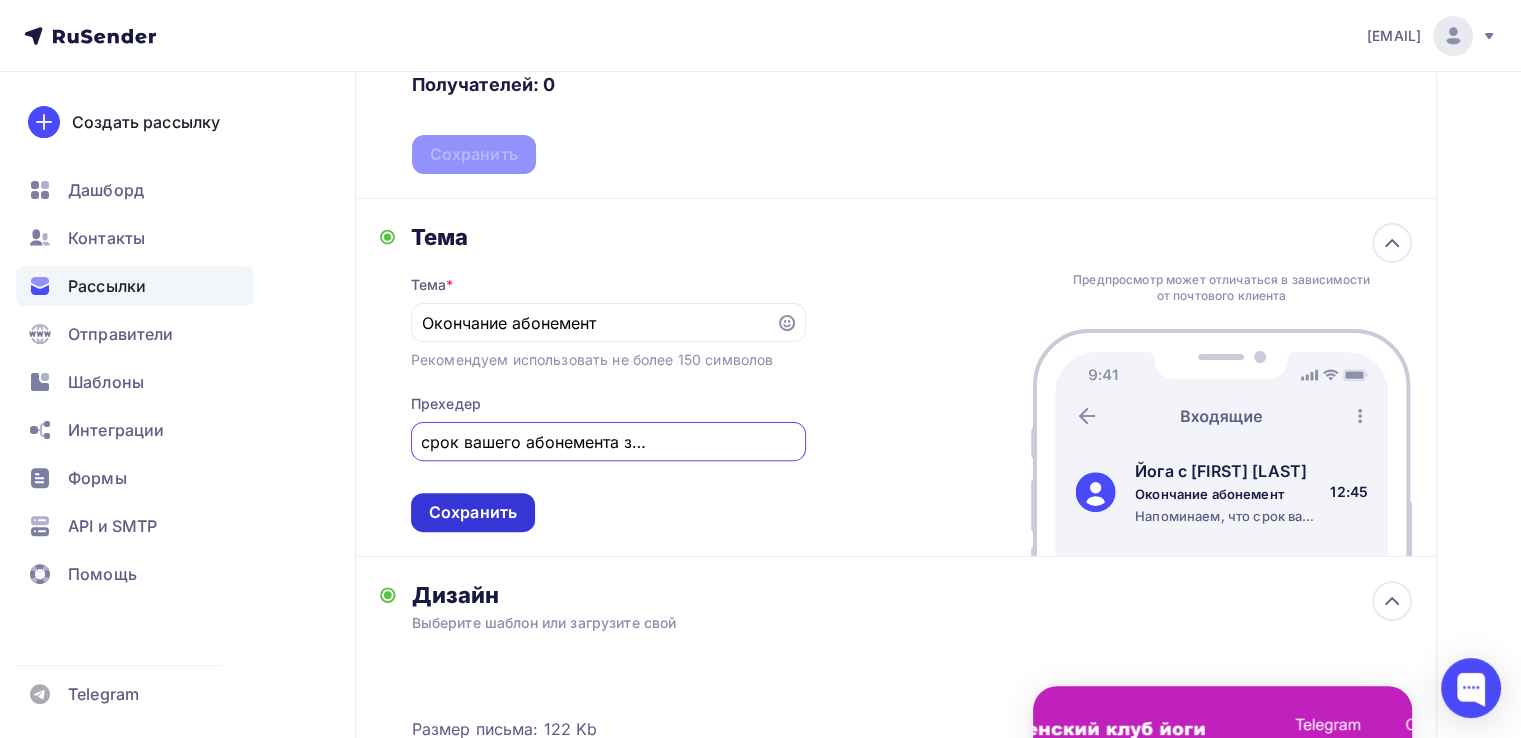 type on "Напоминаем, что срок вашего абонемента заканчивается завтра" 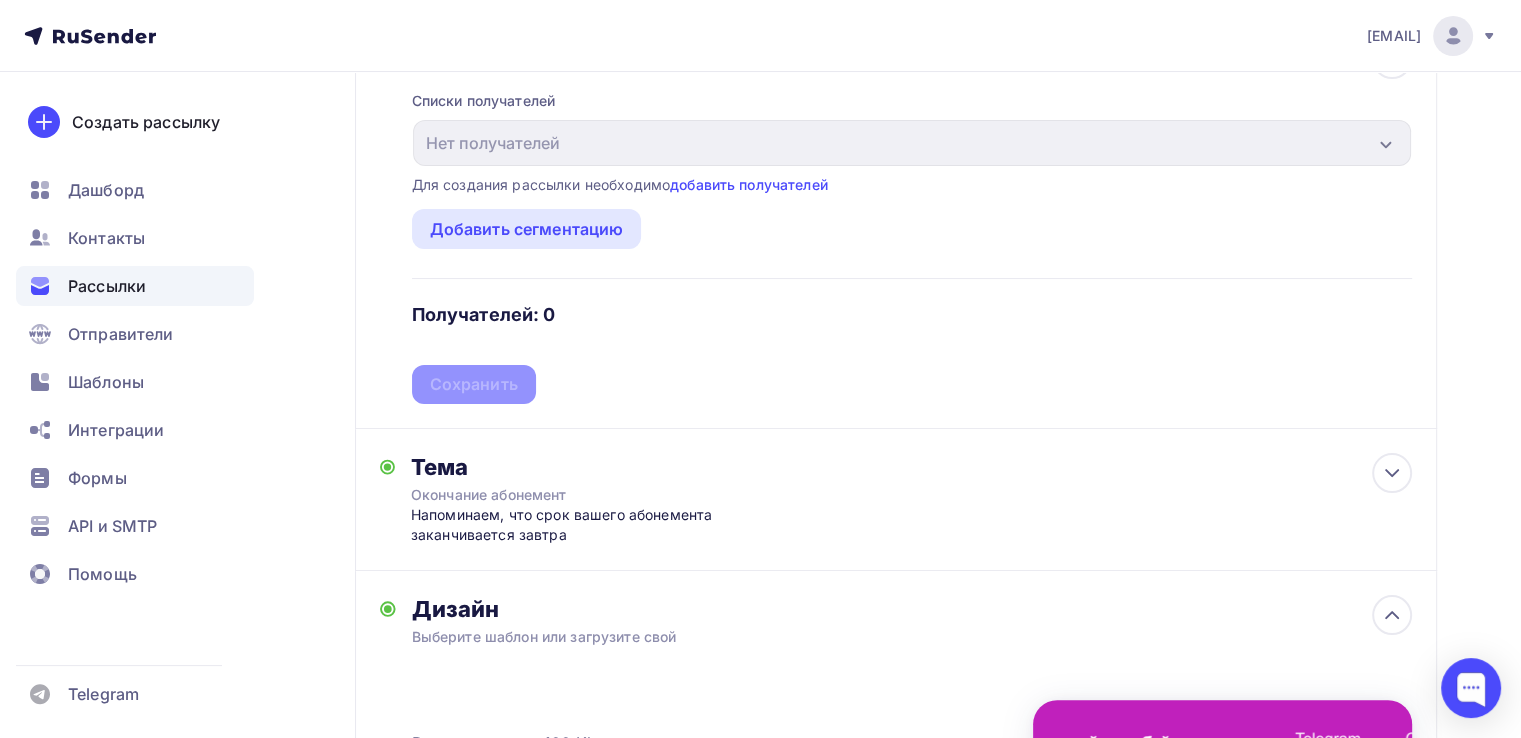 scroll, scrollTop: 0, scrollLeft: 0, axis: both 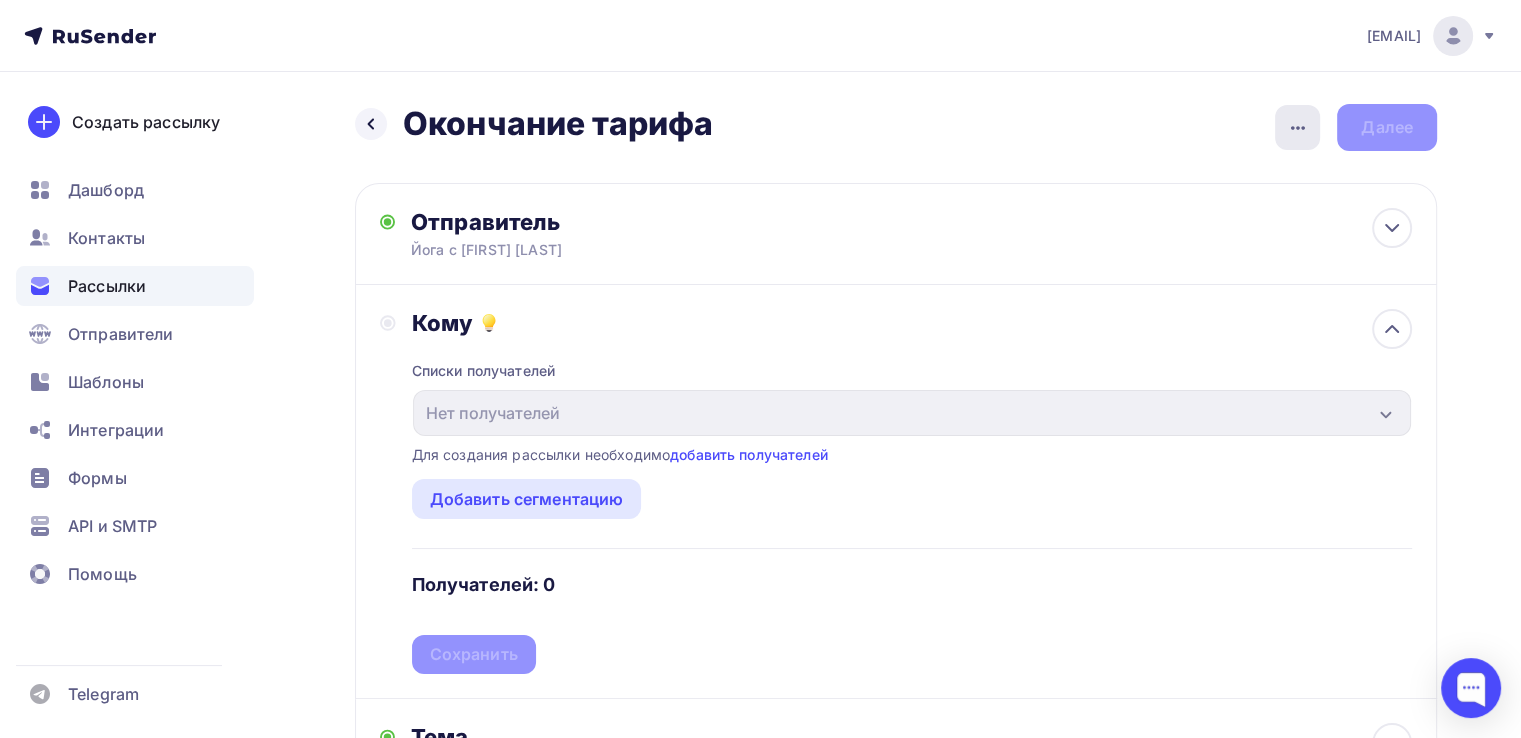 click 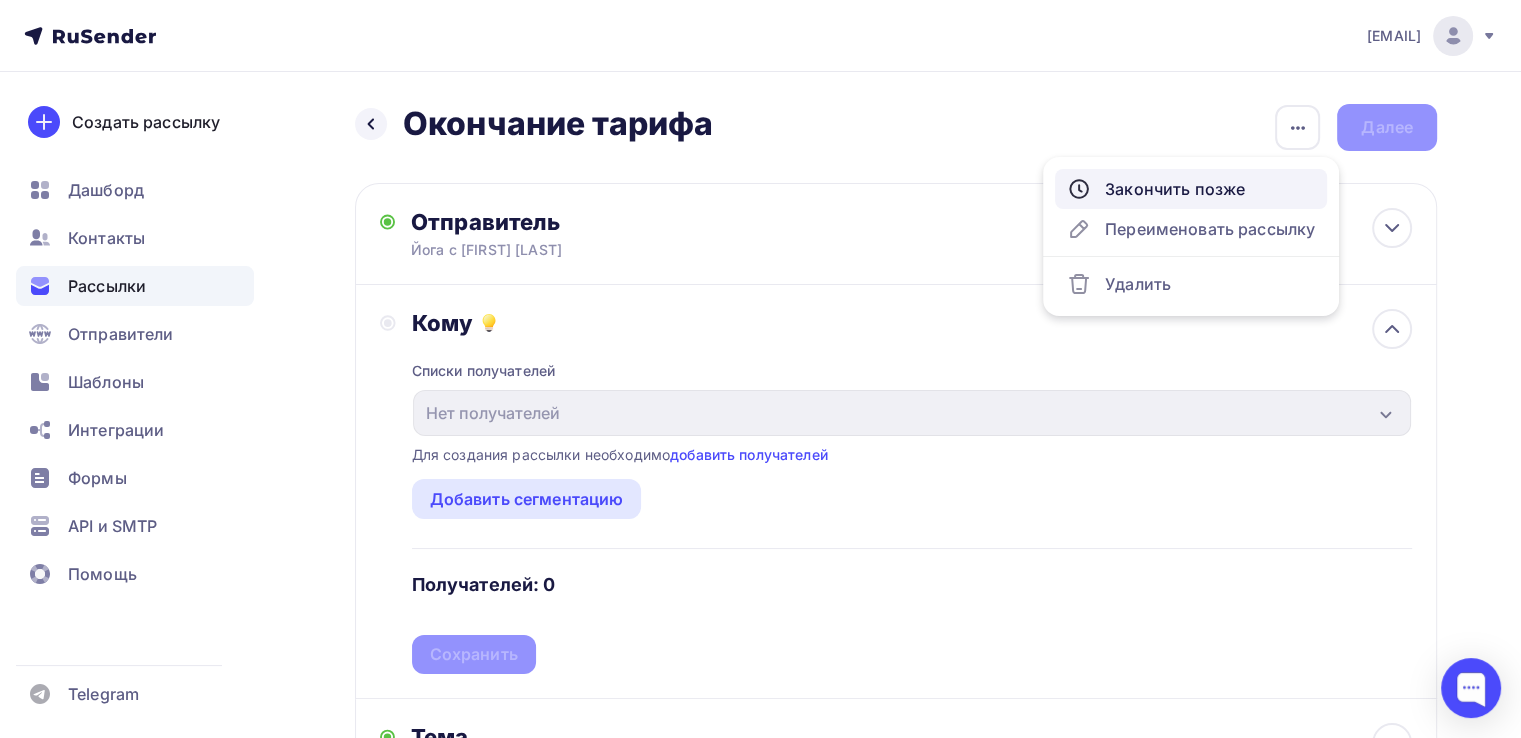 click on "Закончить позже" at bounding box center (1191, 189) 